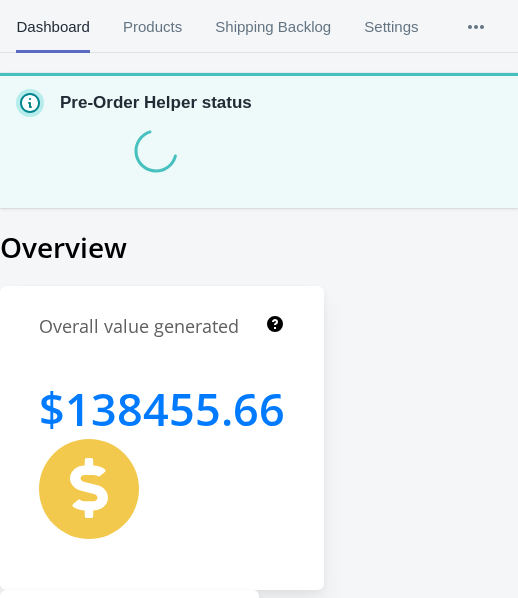 scroll, scrollTop: 0, scrollLeft: 0, axis: both 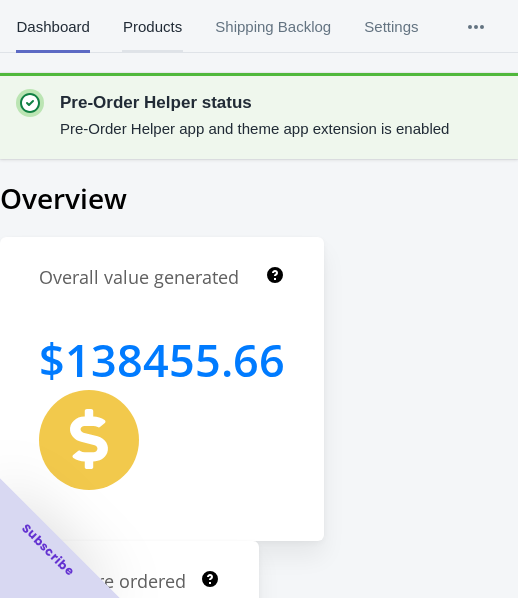 click on "Products" at bounding box center [152, 27] 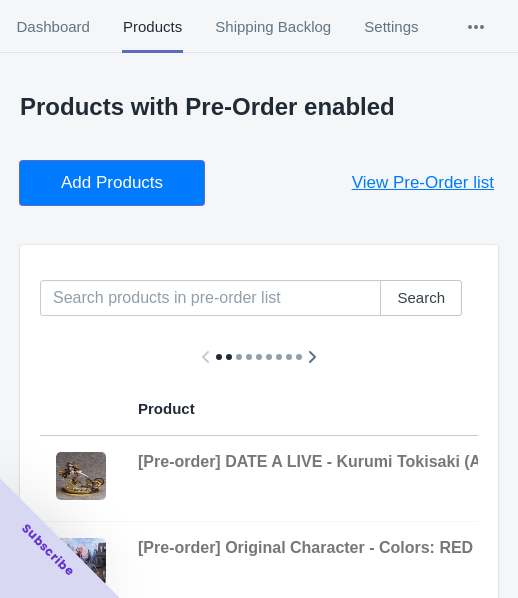 click on "Add Products" at bounding box center [112, 183] 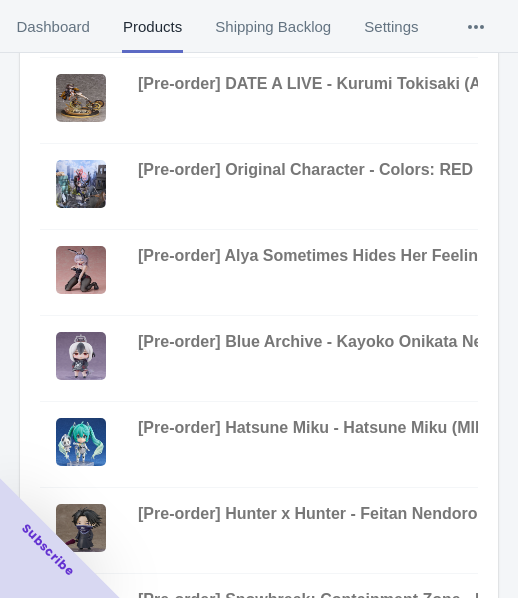 scroll, scrollTop: 800, scrollLeft: 0, axis: vertical 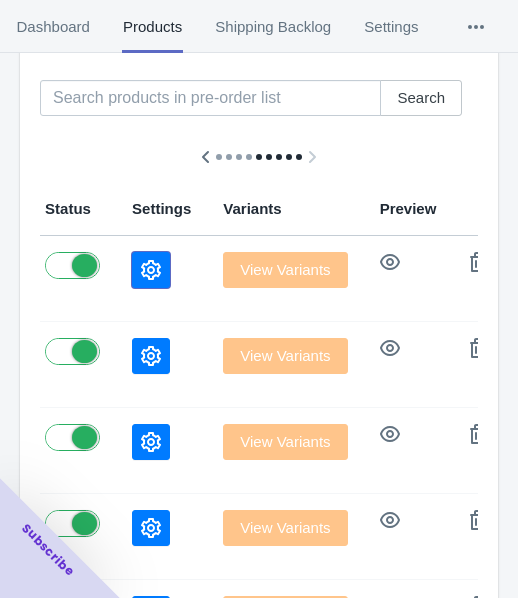 click 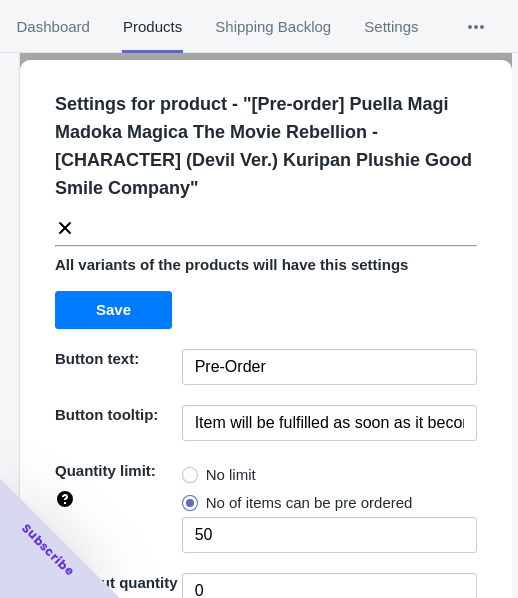 click on "No limit" at bounding box center (231, 475) 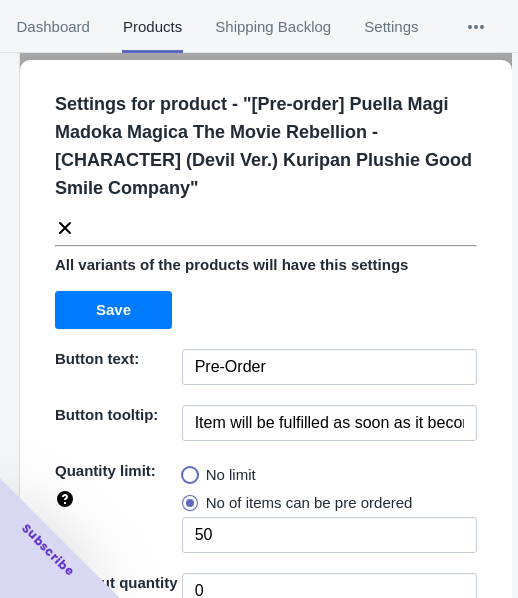 click on "No limit" at bounding box center [187, 470] 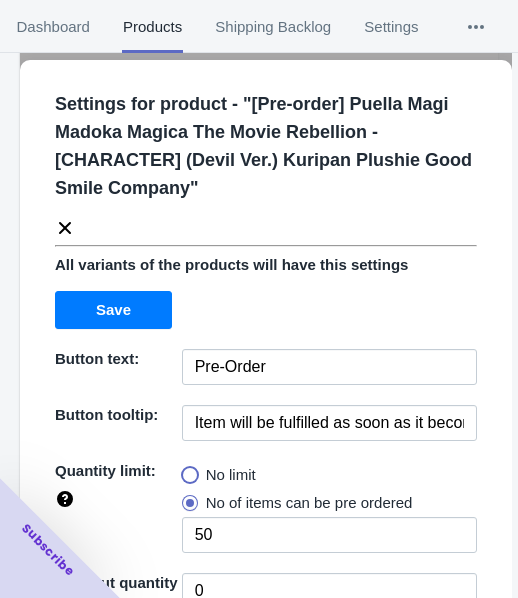 radio on "true" 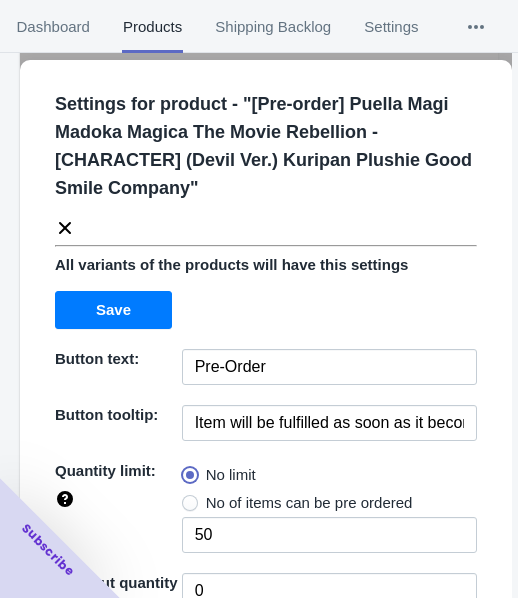 type 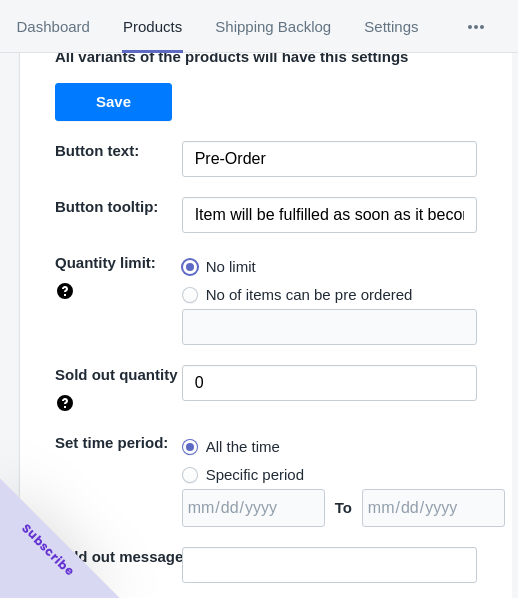 scroll, scrollTop: 318, scrollLeft: 0, axis: vertical 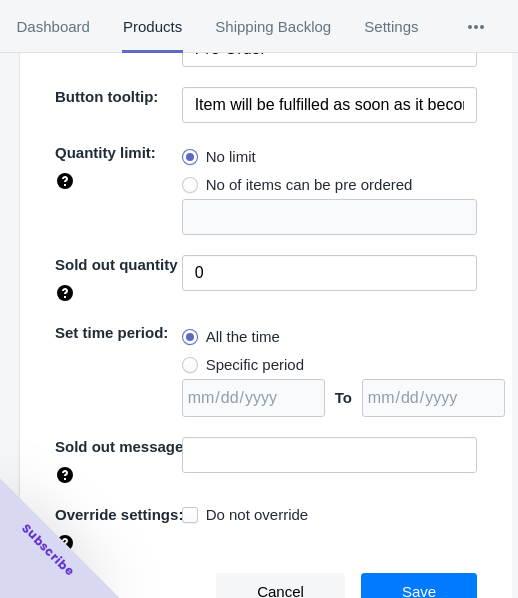 click on "Specific period" at bounding box center [255, 365] 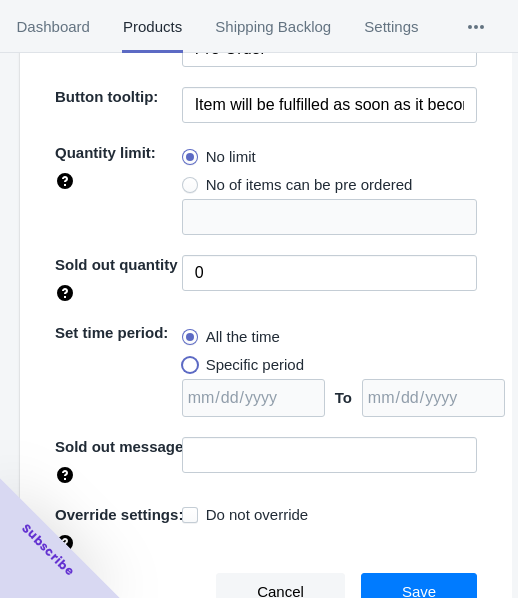 click on "Specific period" at bounding box center [187, 360] 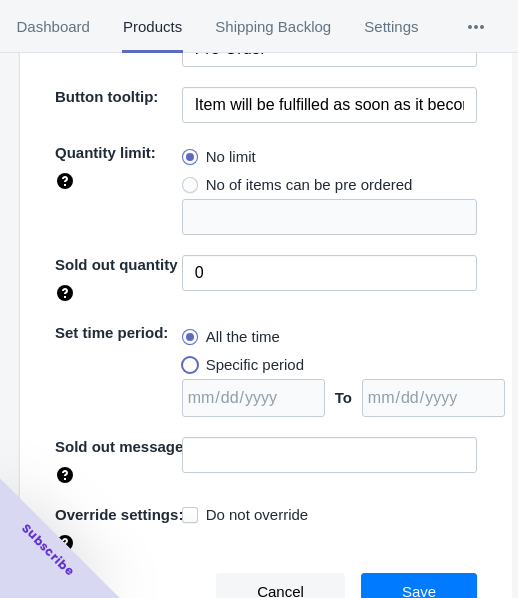 radio on "true" 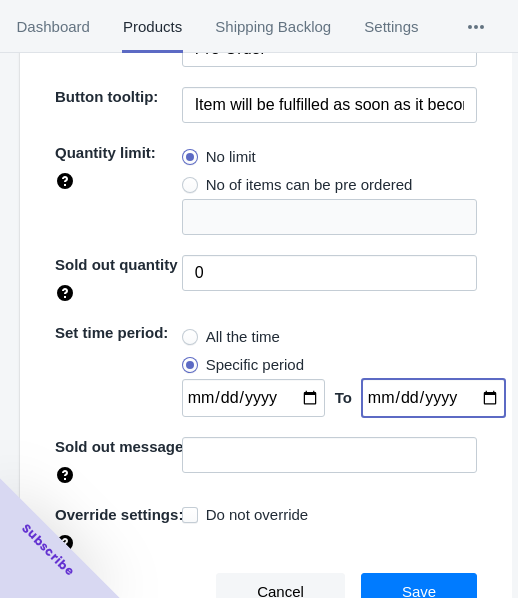 click at bounding box center (433, 398) 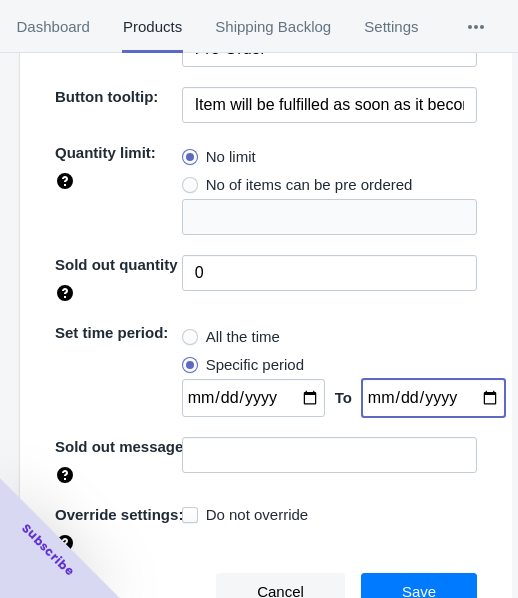 type on "2025-08-17" 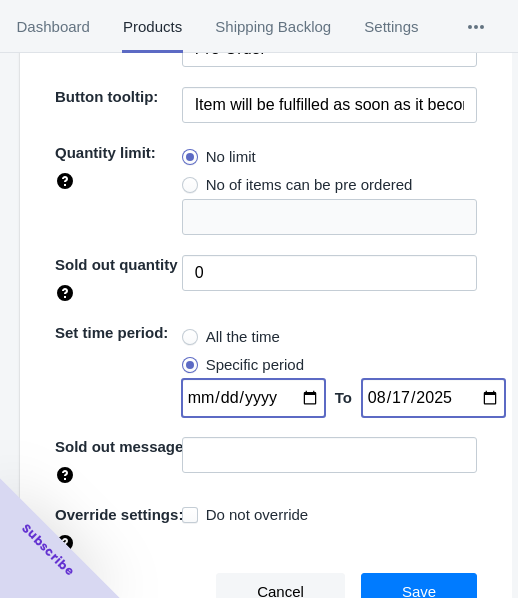 click at bounding box center [253, 398] 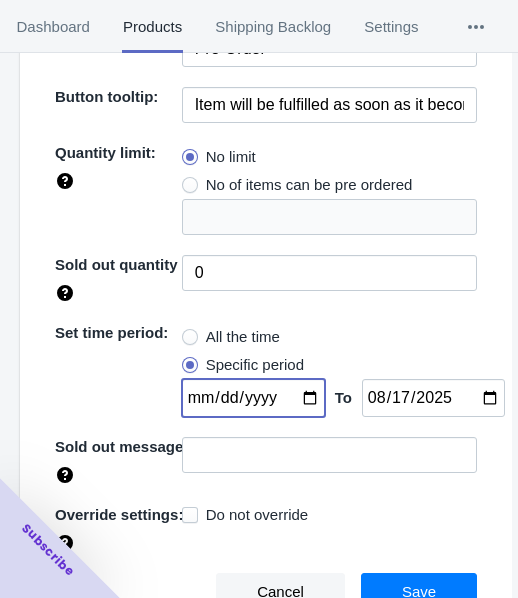 type on "[DATE]" 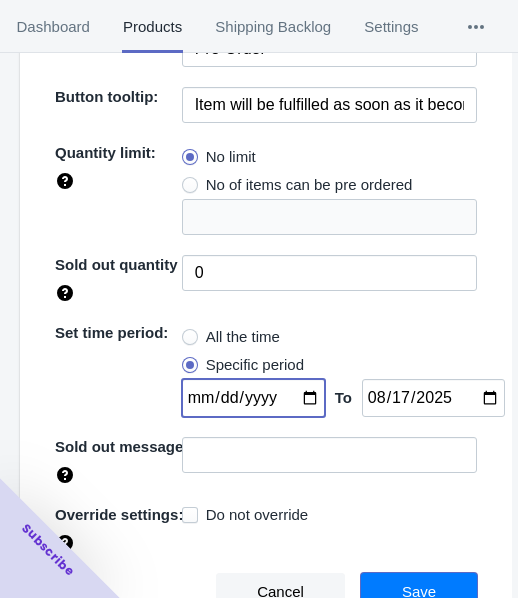 click on "Save" at bounding box center [419, 592] 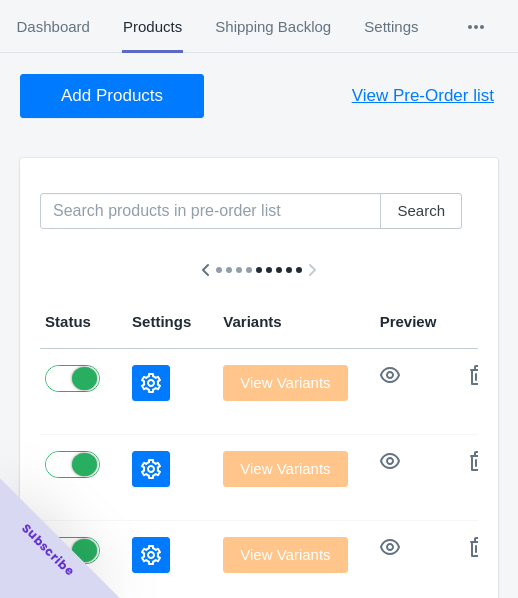 scroll, scrollTop: 0, scrollLeft: 0, axis: both 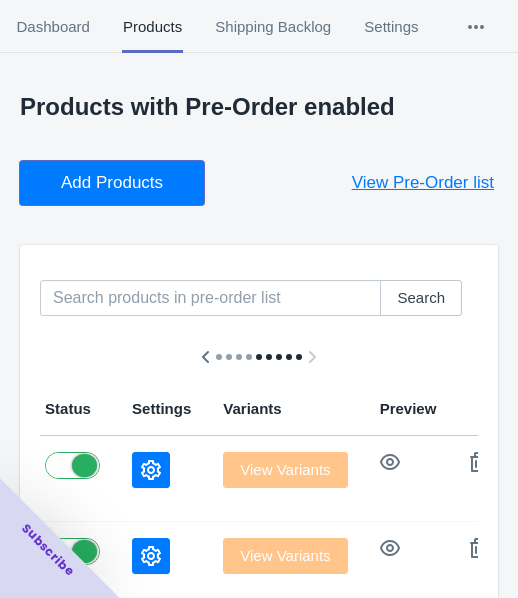 click on "Add Products" at bounding box center (112, 183) 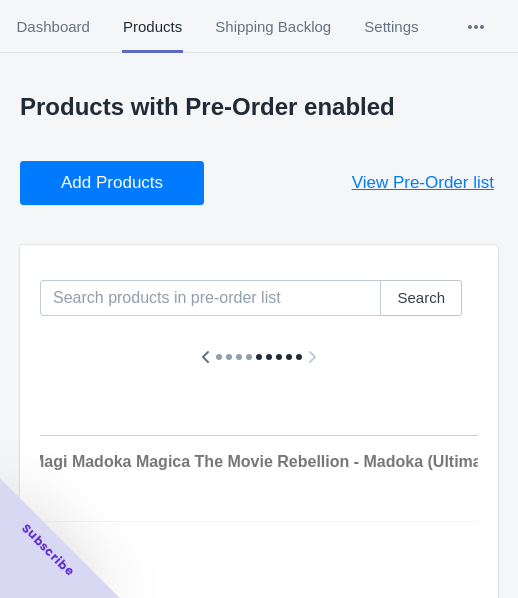 click at bounding box center (1076, 470) 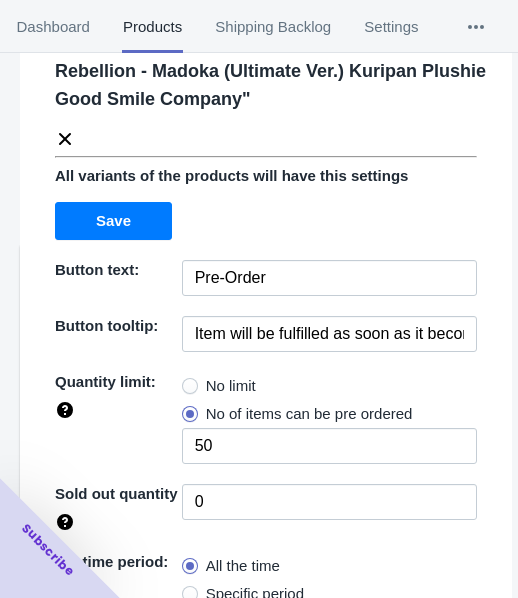 scroll, scrollTop: 300, scrollLeft: 0, axis: vertical 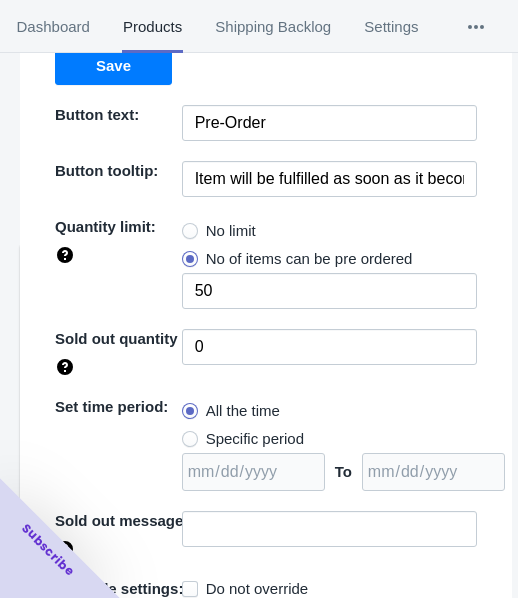 click on "No limit" at bounding box center (231, 231) 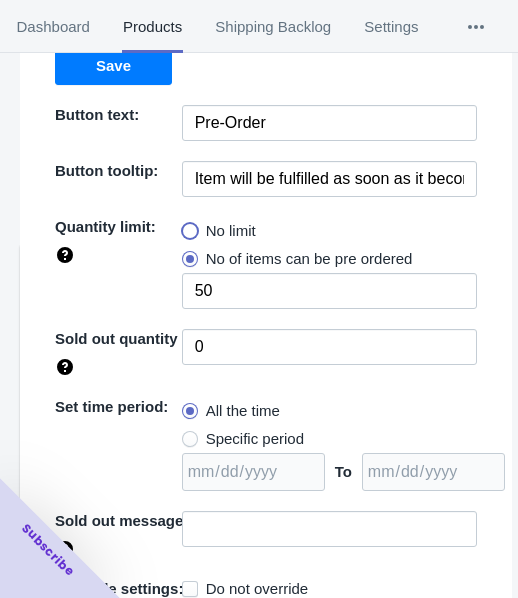 click on "No limit" at bounding box center [187, 226] 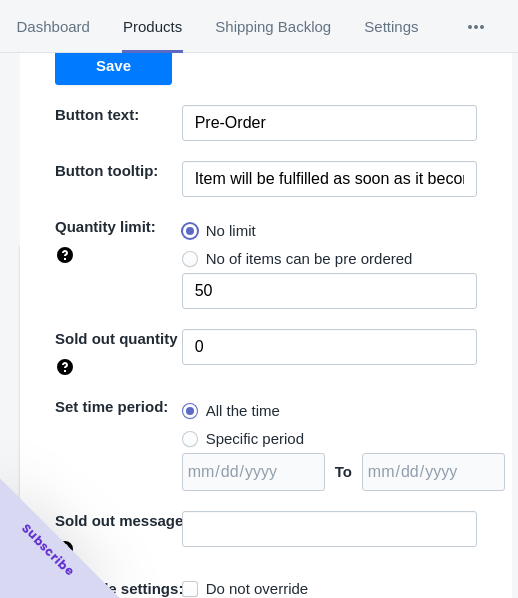 type 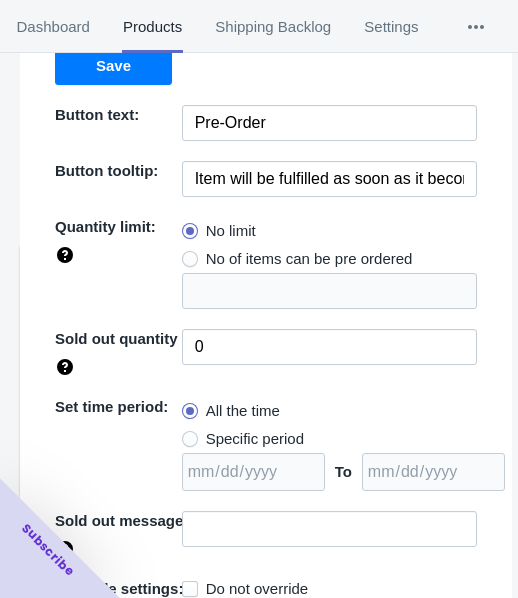 click on "Specific period" at bounding box center [255, 439] 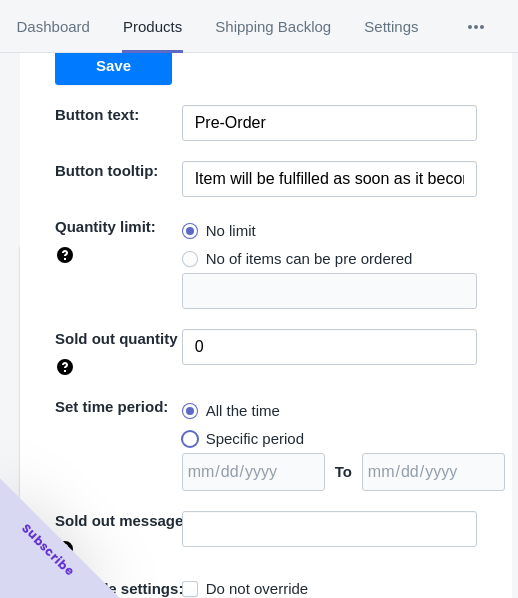 radio on "true" 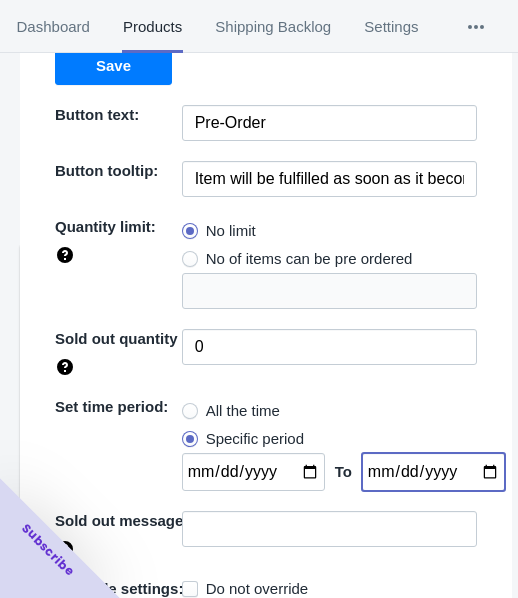 click at bounding box center (433, 472) 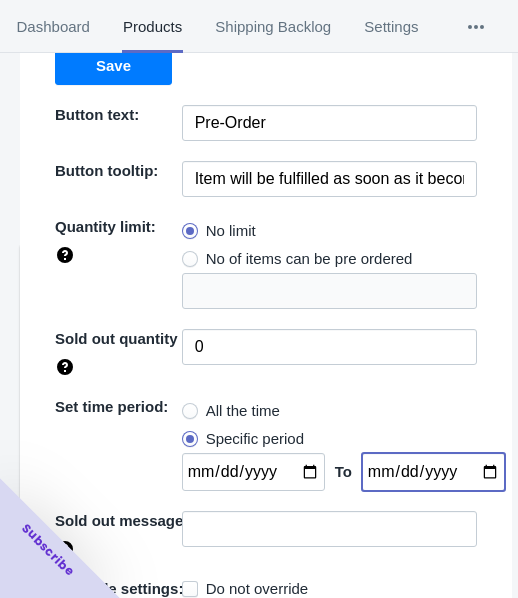 type on "2025-08-17" 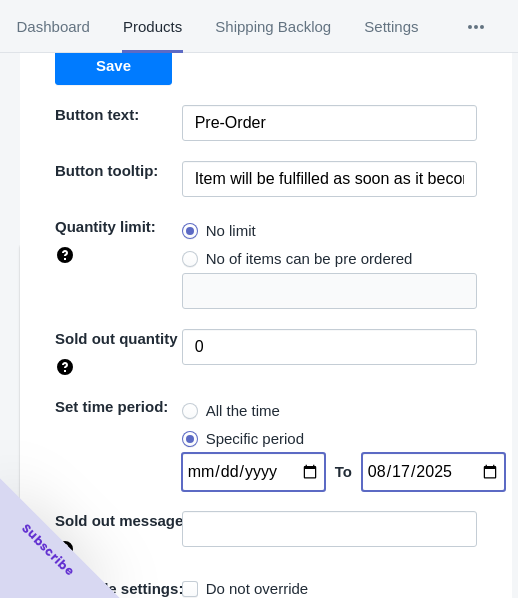 click at bounding box center [253, 472] 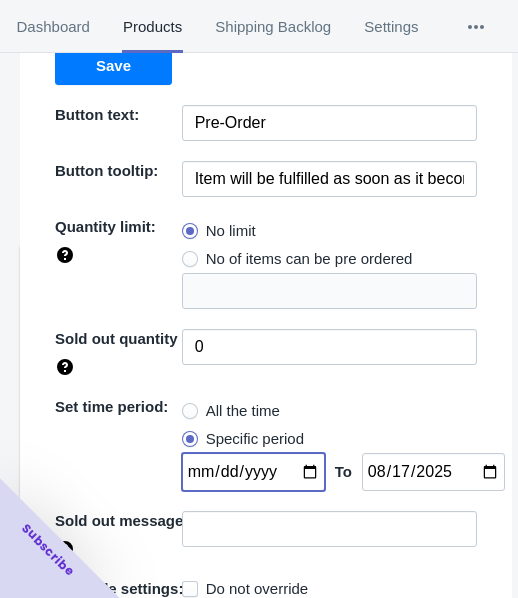 type on "[DATE]" 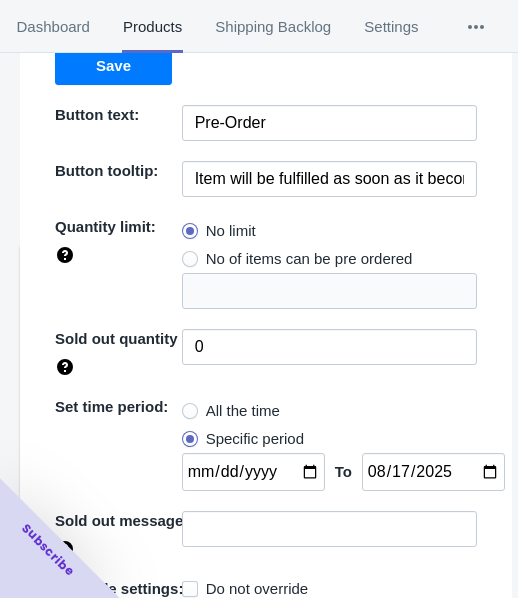 click on "Save" at bounding box center [419, 666] 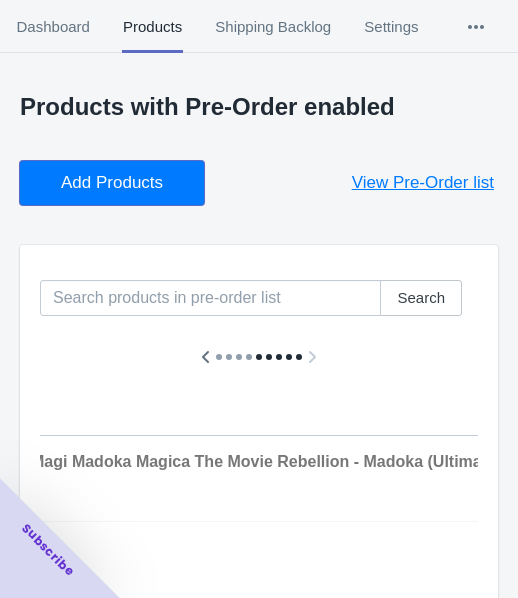 click on "Add Products" at bounding box center [112, 183] 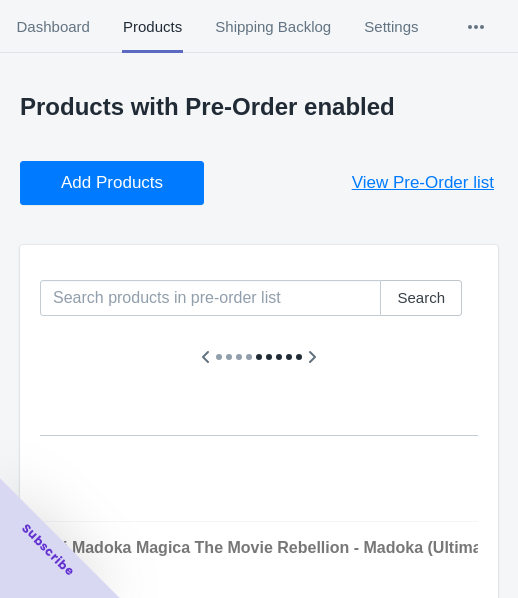 click 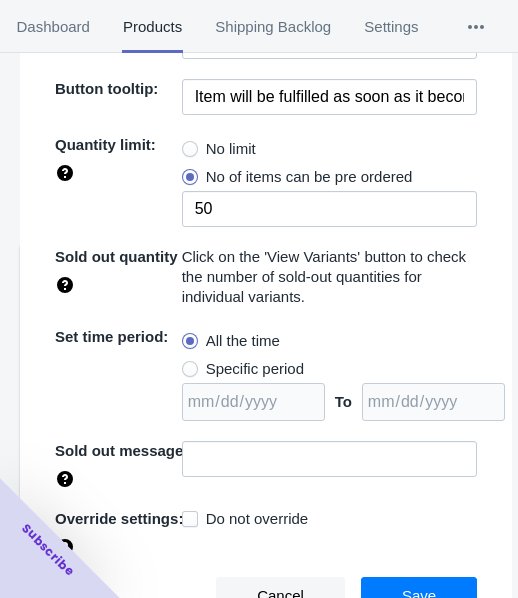 scroll, scrollTop: 300, scrollLeft: 0, axis: vertical 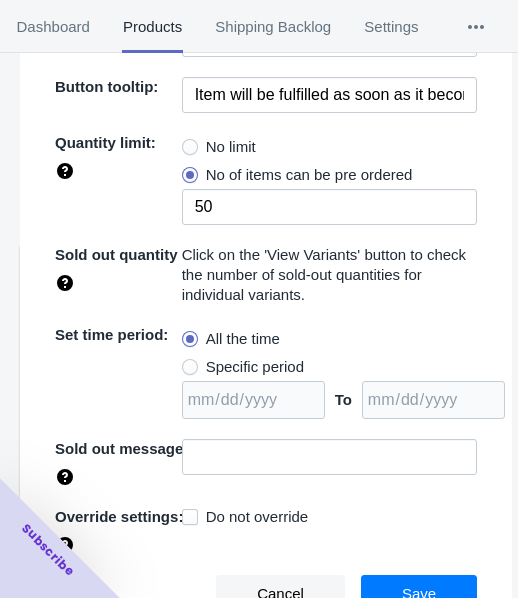 click on "No limit" at bounding box center [231, 147] 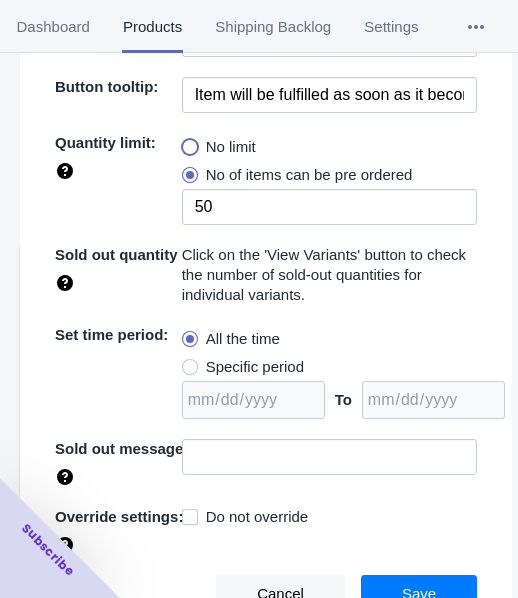 radio on "true" 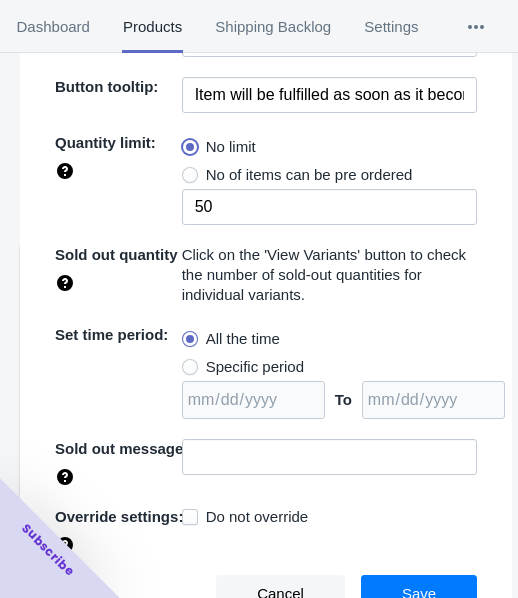 type 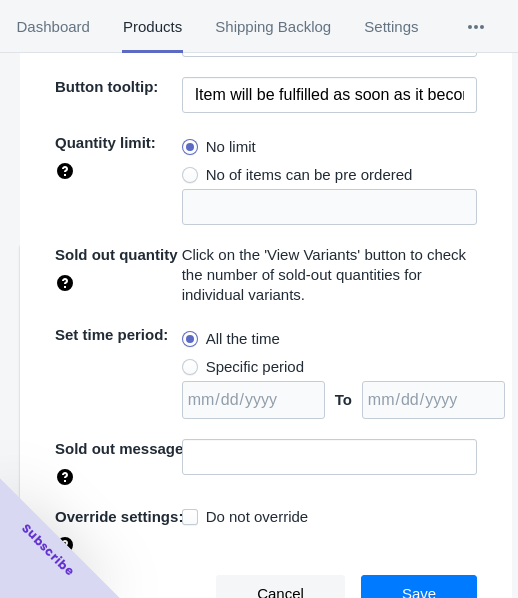 click on "Specific period" at bounding box center (255, 367) 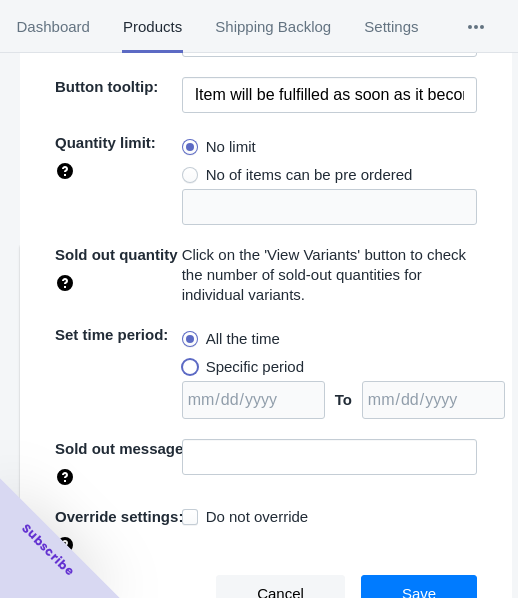 click on "Specific period" at bounding box center [187, 362] 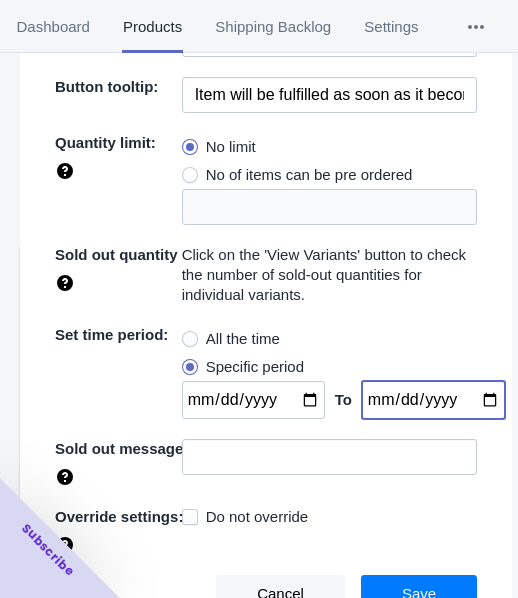 click at bounding box center (433, 400) 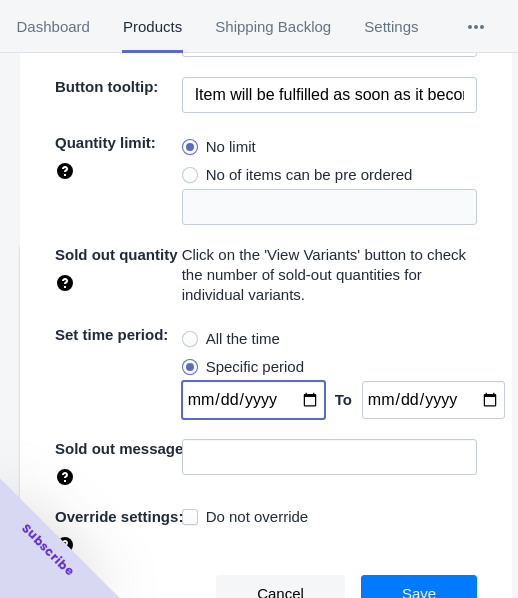 click at bounding box center (253, 400) 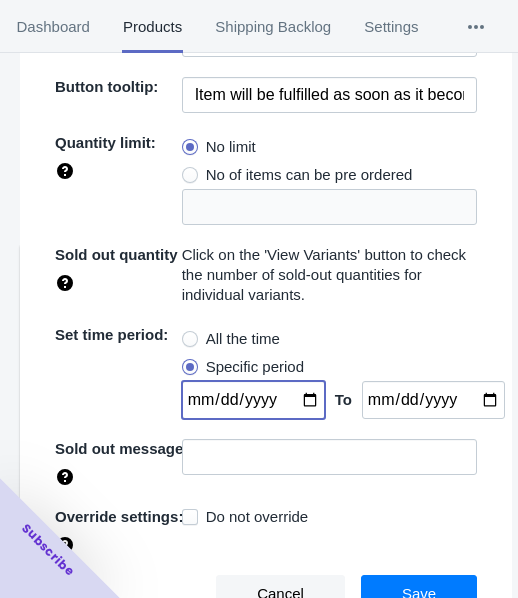 type on "[DATE]" 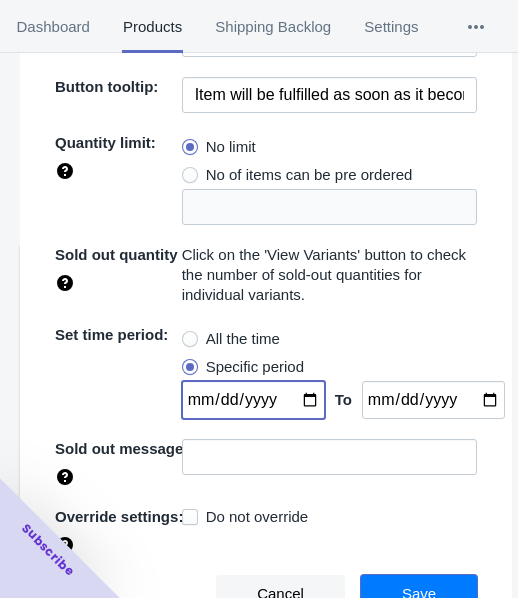 click on "Save" at bounding box center (419, 594) 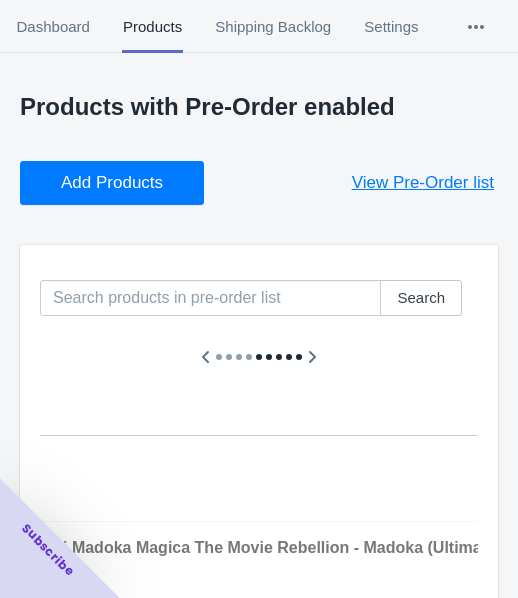 scroll, scrollTop: 100, scrollLeft: 0, axis: vertical 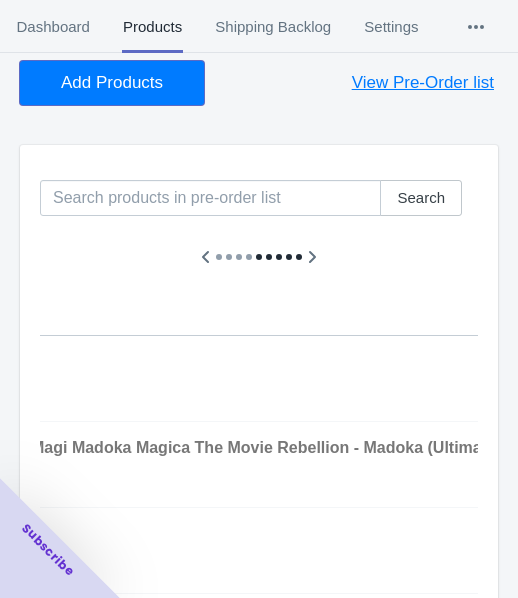 click on "Add Products" at bounding box center (112, 83) 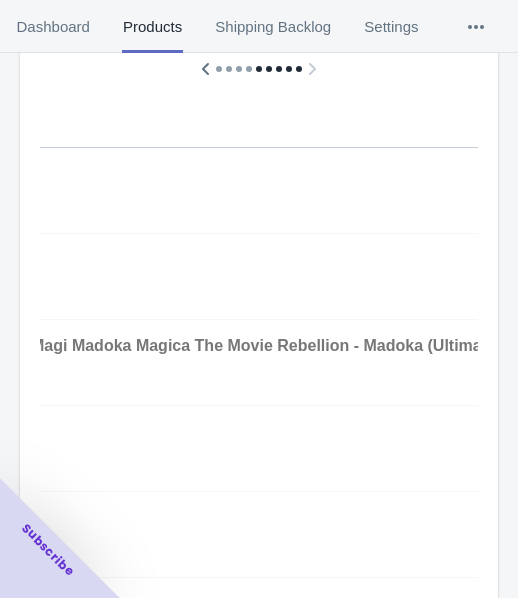 scroll, scrollTop: 500, scrollLeft: 0, axis: vertical 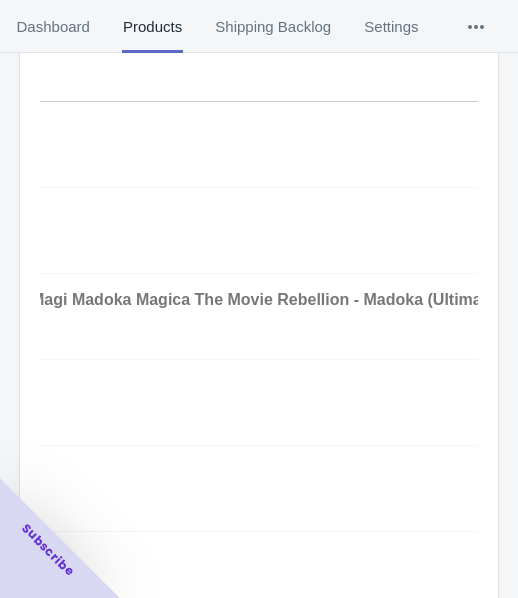click at bounding box center [1076, 136] 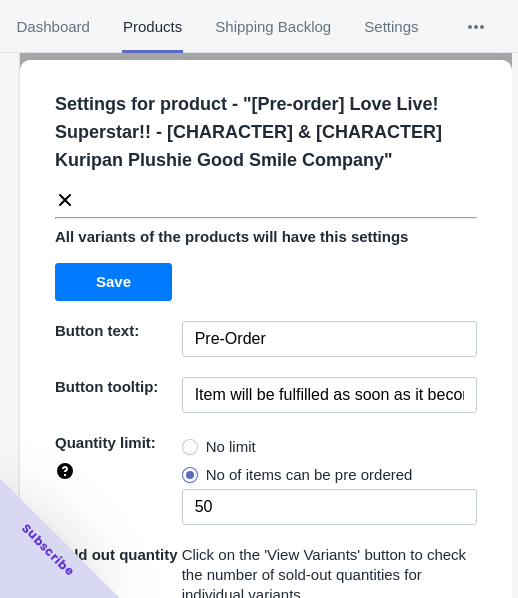click at bounding box center [190, 447] 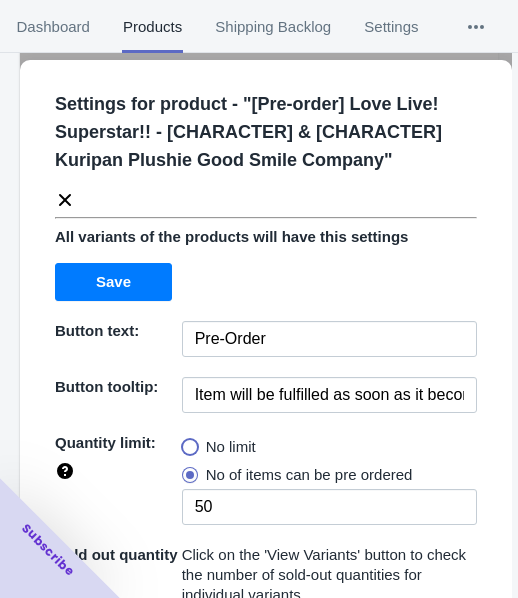 click on "No limit" at bounding box center (187, 442) 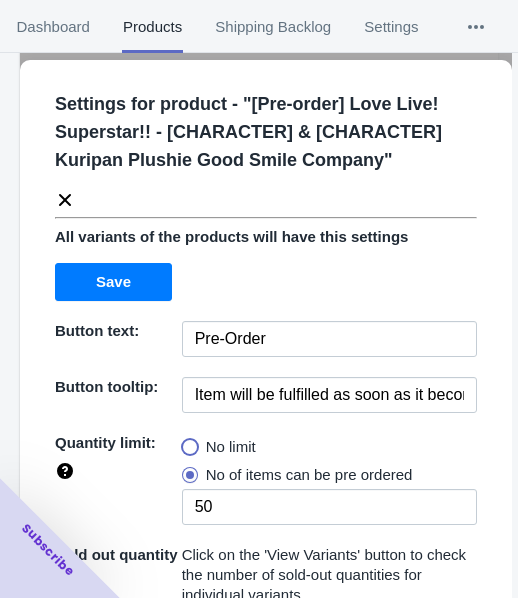 radio on "true" 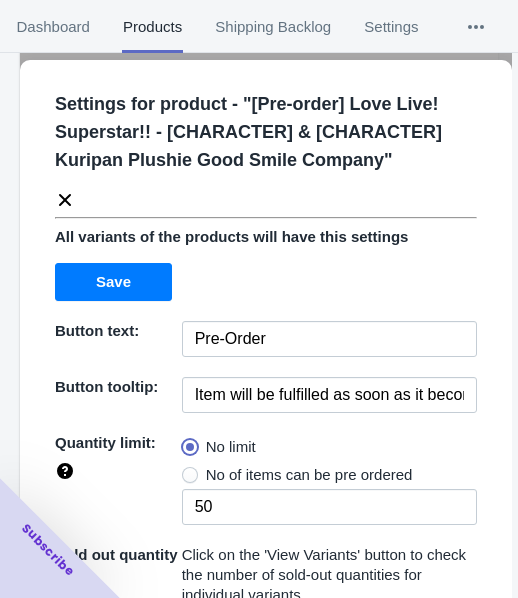 type 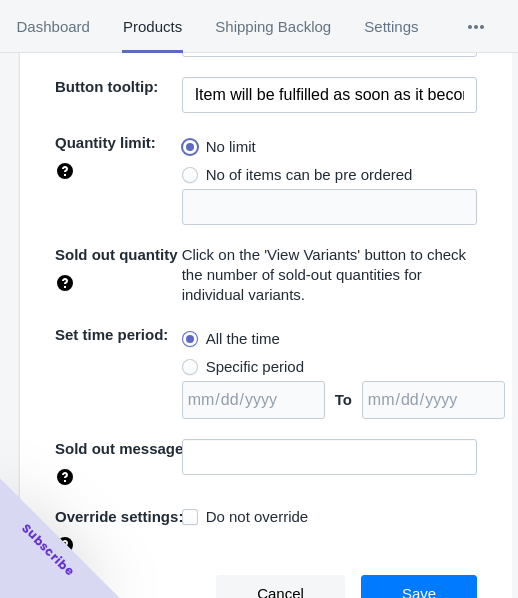 scroll, scrollTop: 302, scrollLeft: 0, axis: vertical 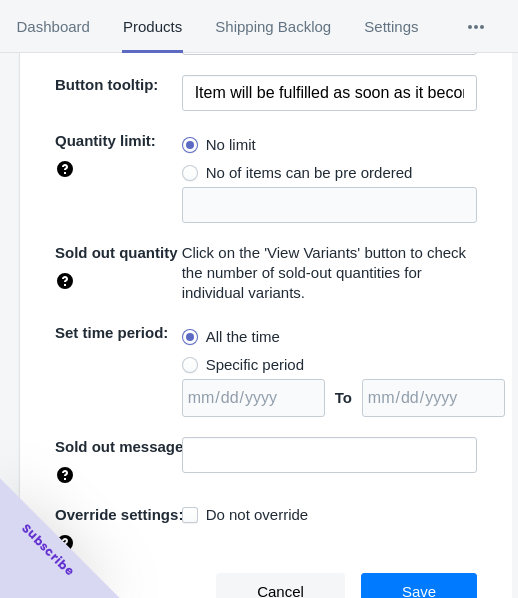 click on "Specific period" at bounding box center [243, 365] 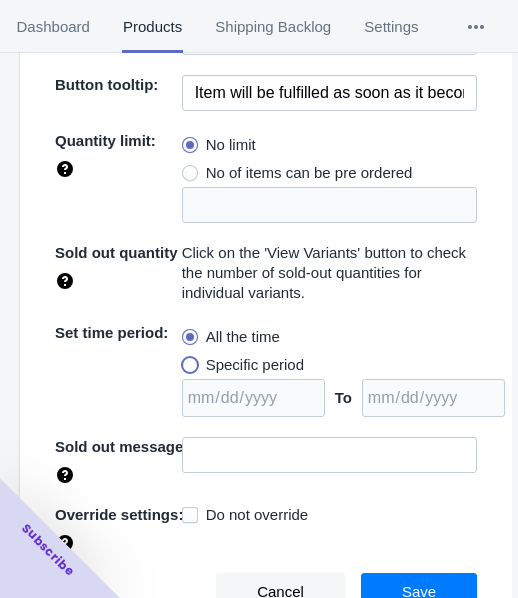 radio on "true" 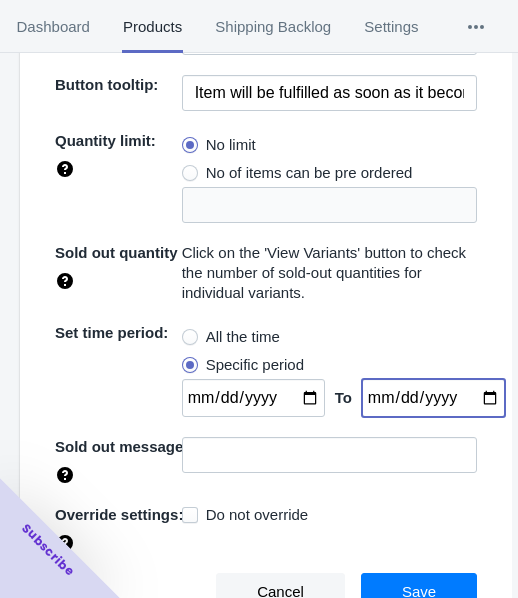click at bounding box center (433, 398) 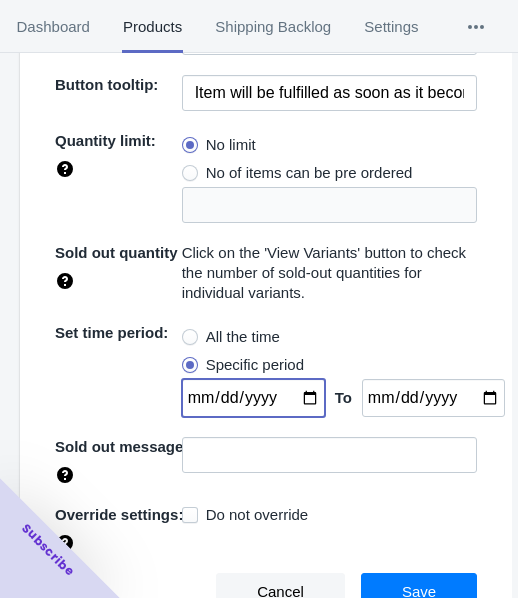 click at bounding box center [253, 398] 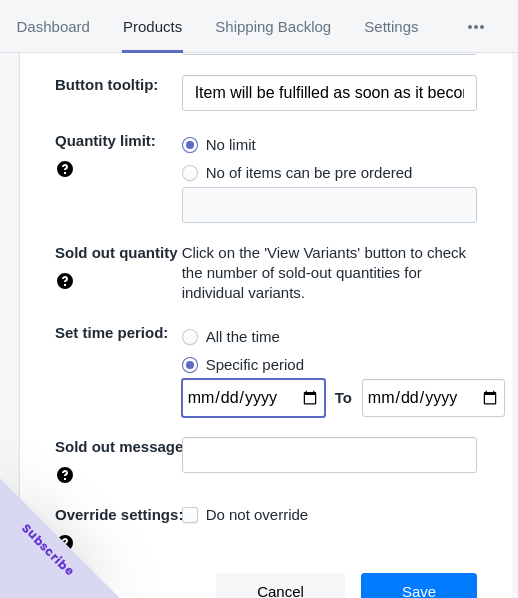 type on "[DATE]" 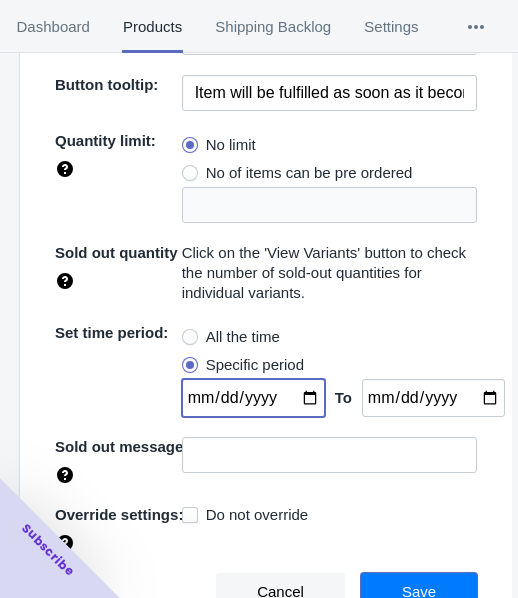 click on "Save" at bounding box center (419, 592) 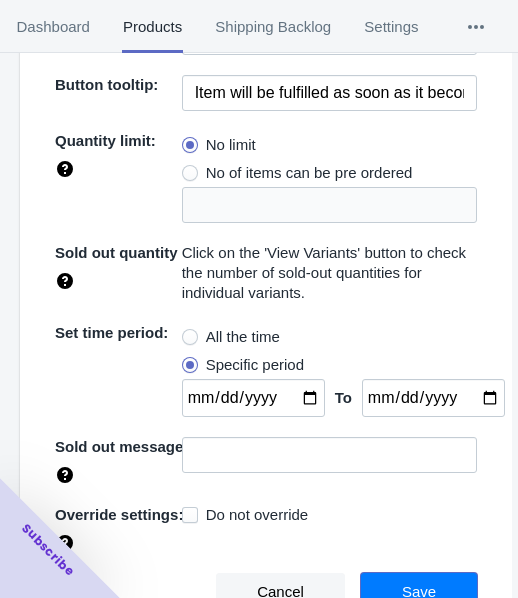 click on "Save" at bounding box center (419, 592) 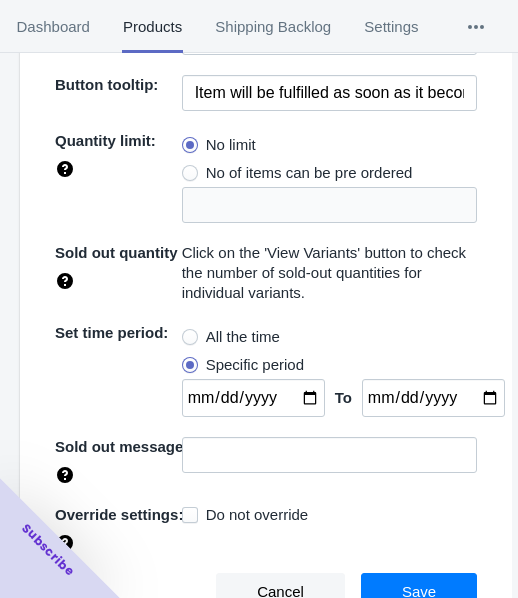 scroll, scrollTop: 989, scrollLeft: 0, axis: vertical 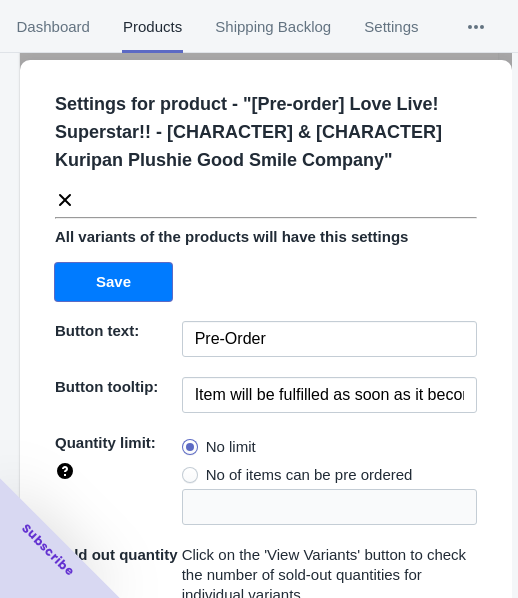 click on "Save" at bounding box center (113, 282) 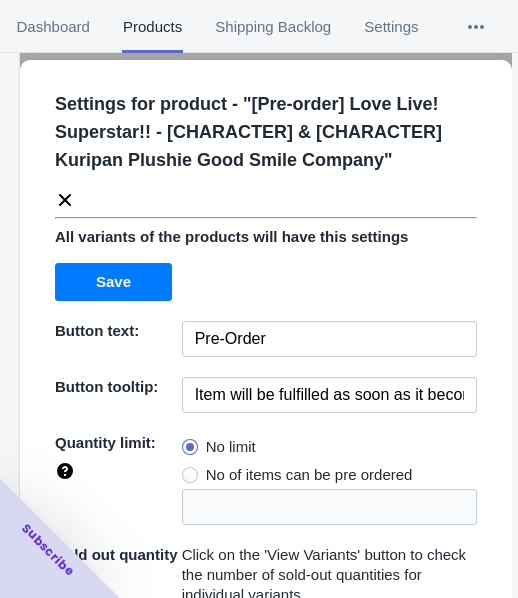 click 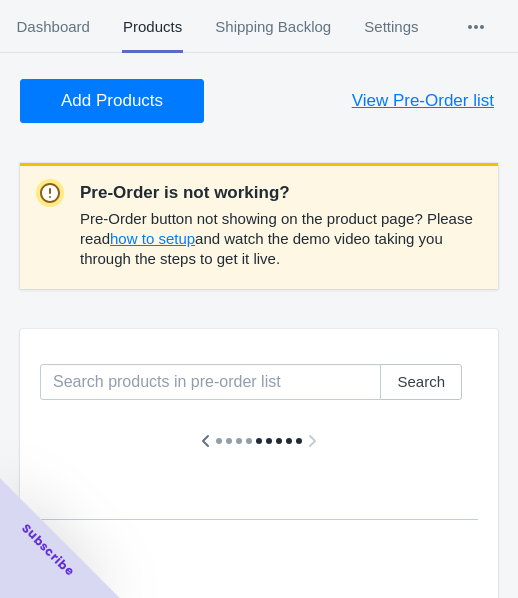 scroll, scrollTop: 0, scrollLeft: 0, axis: both 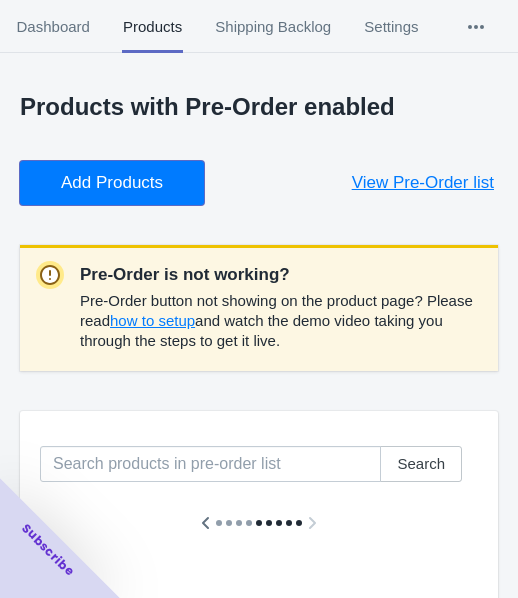click on "Add Products" at bounding box center (112, 183) 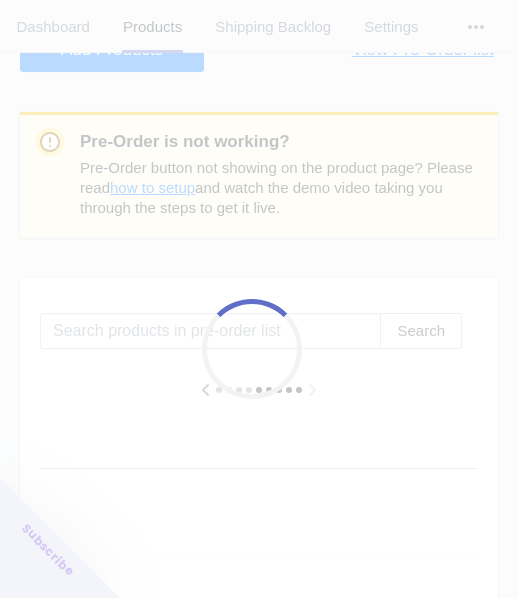 scroll, scrollTop: 400, scrollLeft: 0, axis: vertical 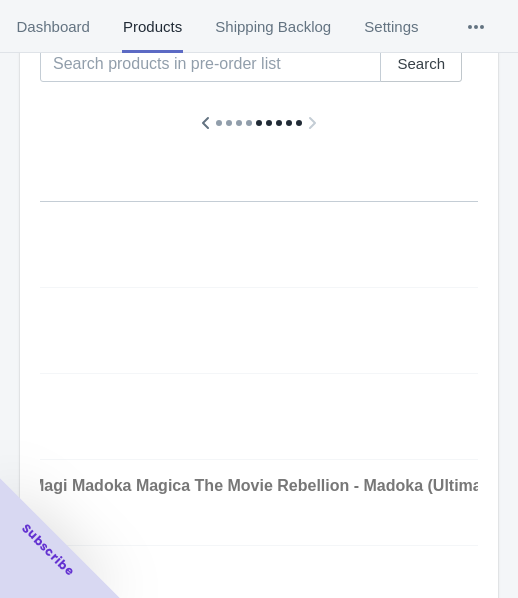 click 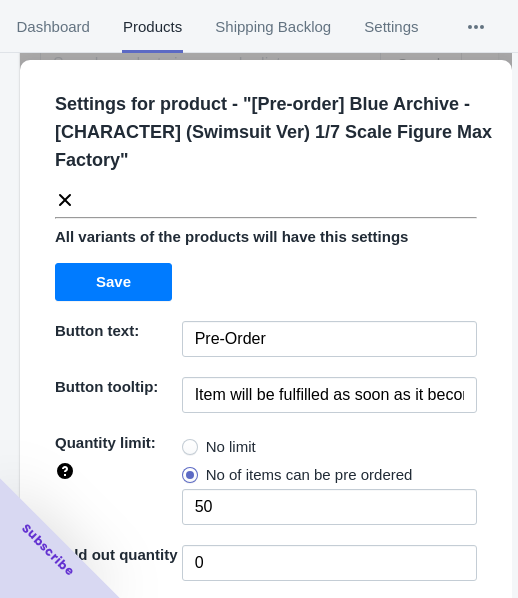 click on "No limit" at bounding box center (231, 447) 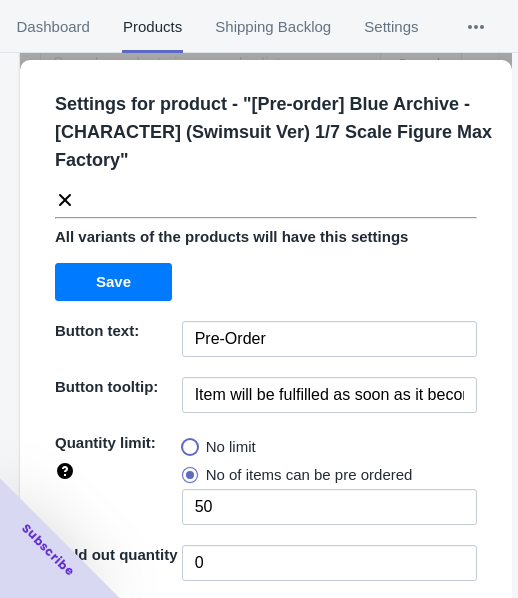 radio on "true" 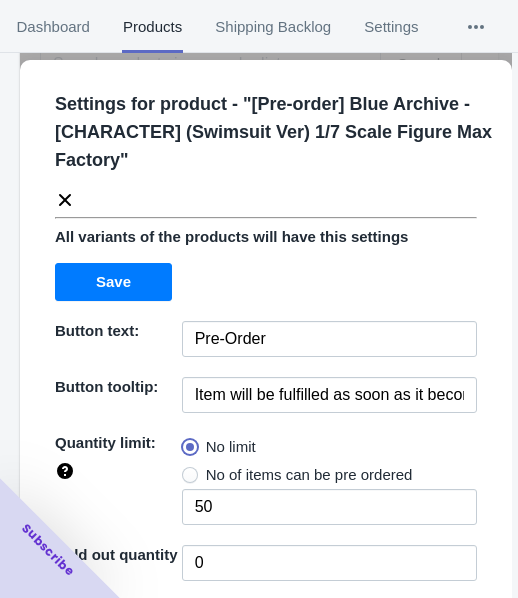 type 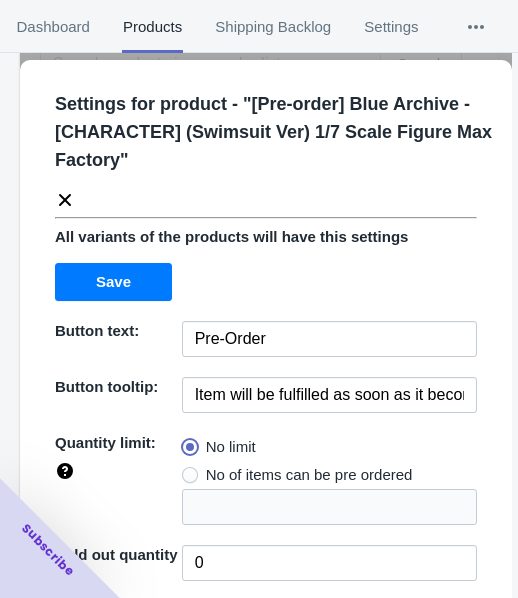 scroll, scrollTop: 290, scrollLeft: 0, axis: vertical 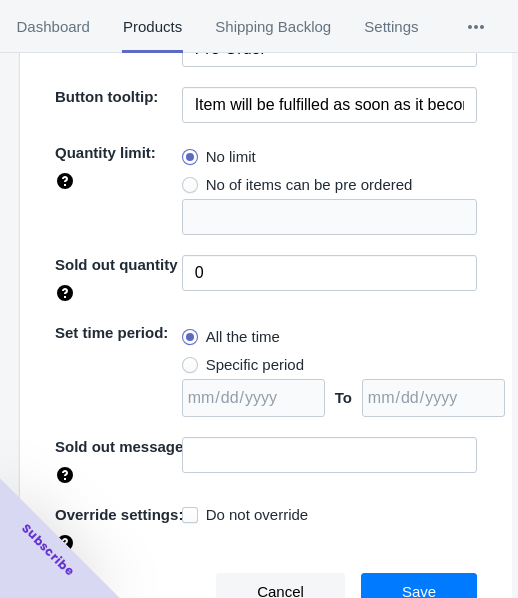 click on "Specific period" at bounding box center (255, 365) 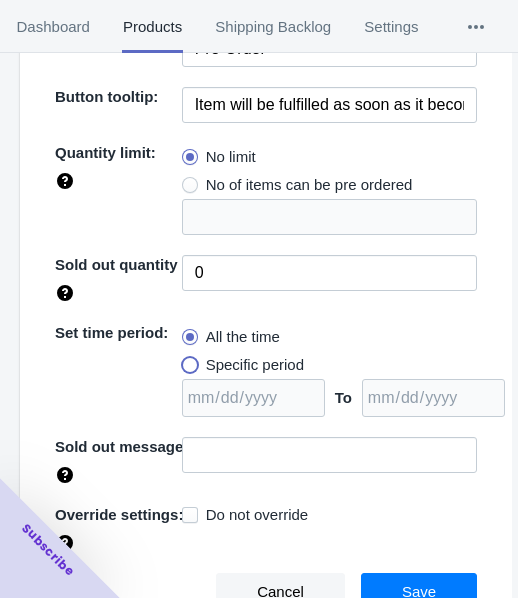 click on "Specific period" at bounding box center [187, 360] 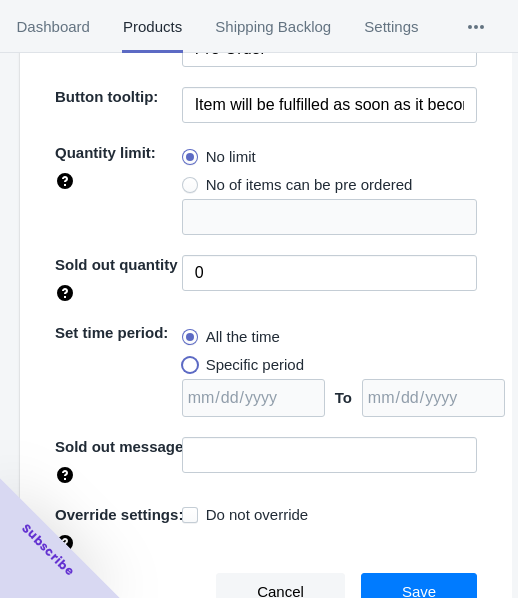 radio on "true" 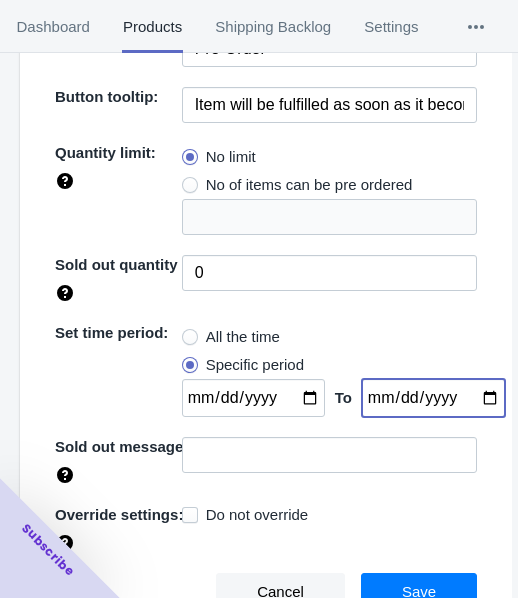 click at bounding box center [433, 398] 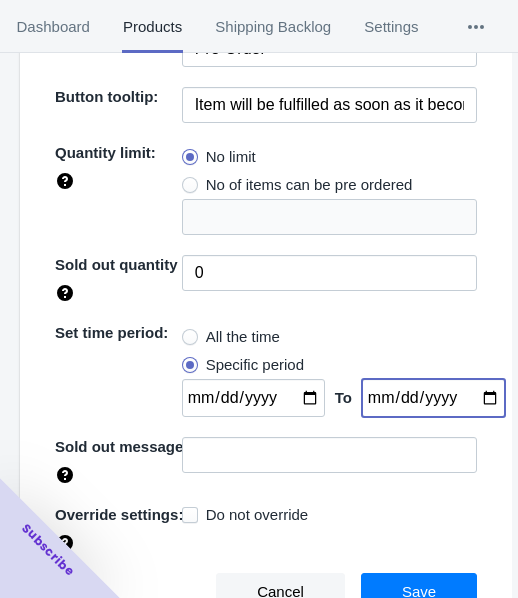 type on "[DATE]" 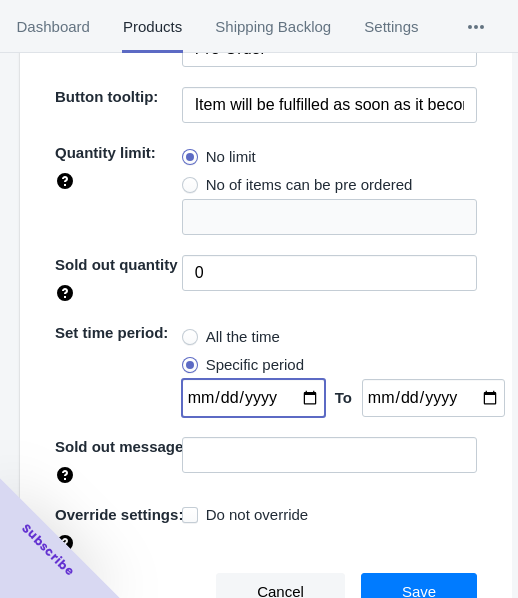 click at bounding box center [253, 398] 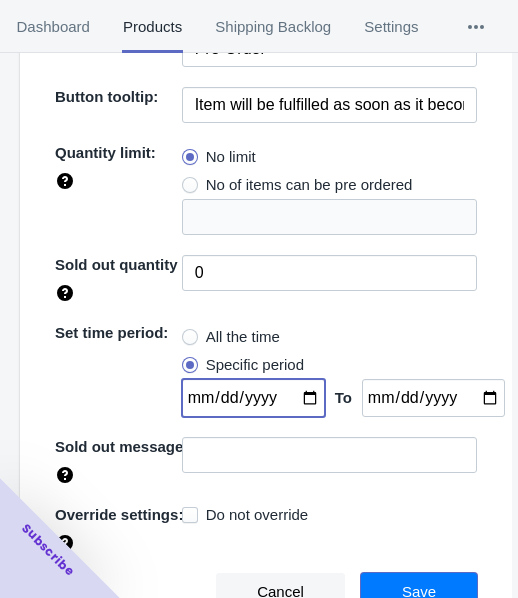 click on "Save" at bounding box center (419, 592) 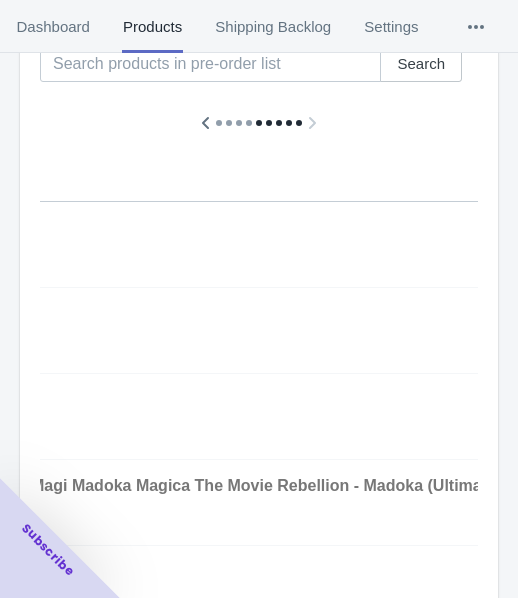 click 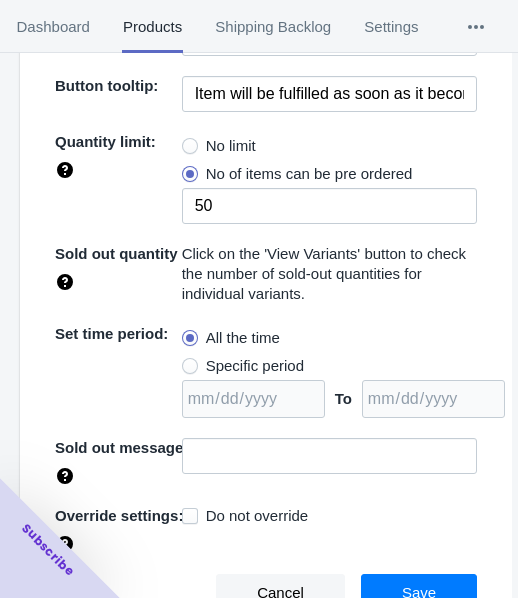 scroll, scrollTop: 302, scrollLeft: 0, axis: vertical 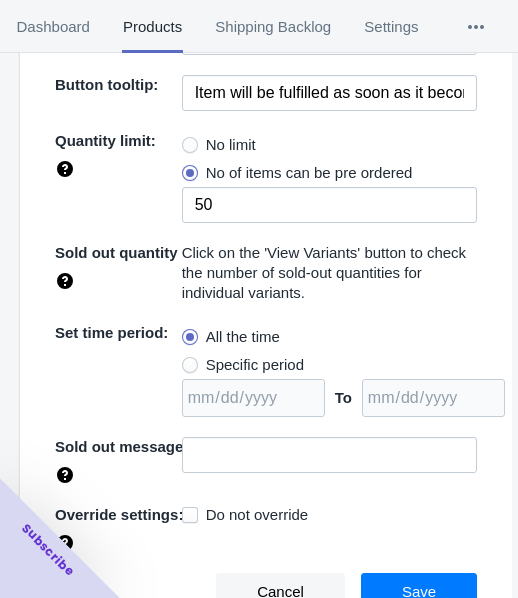 click on "No limit" at bounding box center (231, 145) 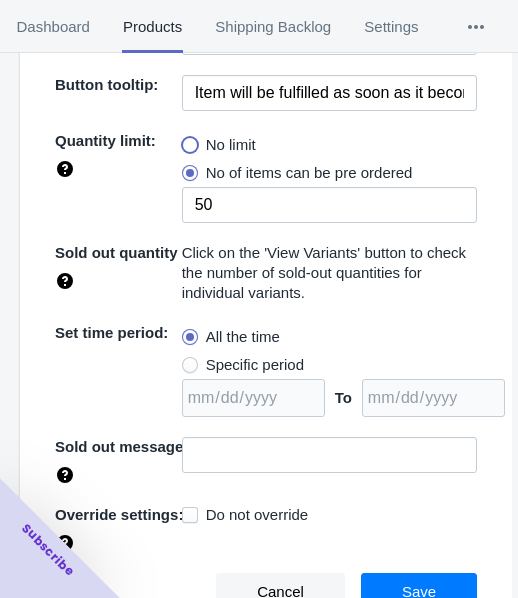 radio on "true" 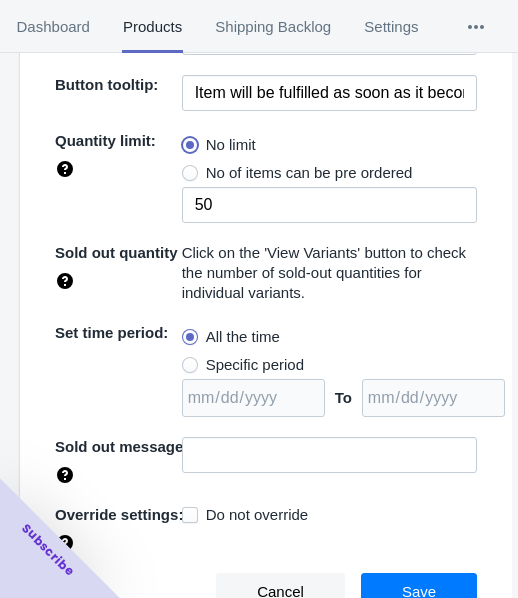 type 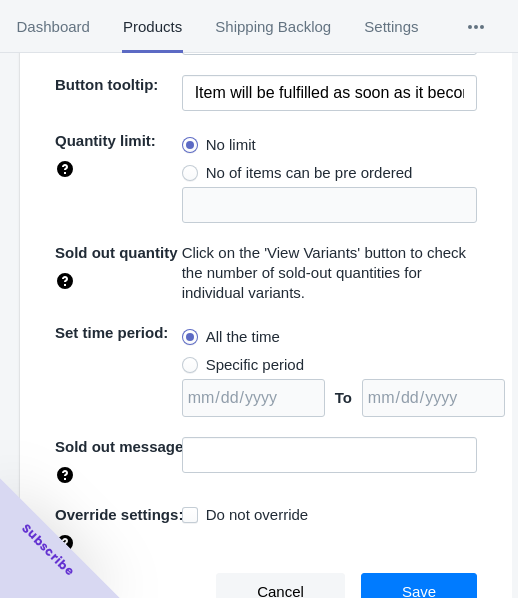 click on "Specific period" at bounding box center (255, 365) 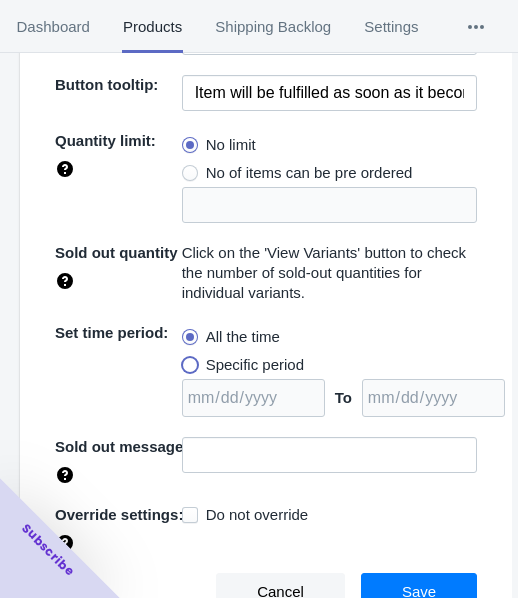 radio on "true" 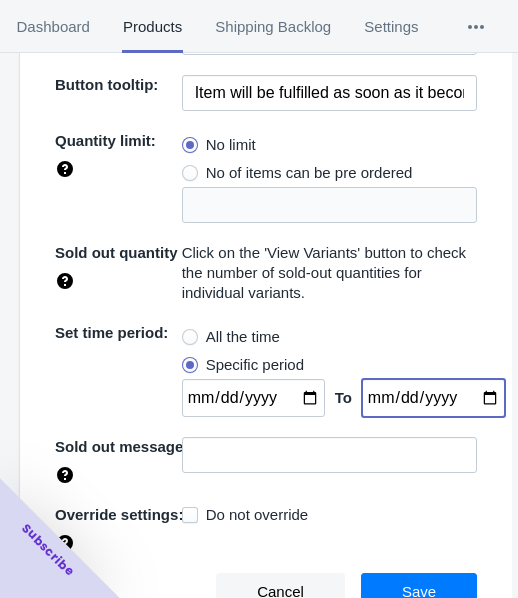 click at bounding box center [433, 398] 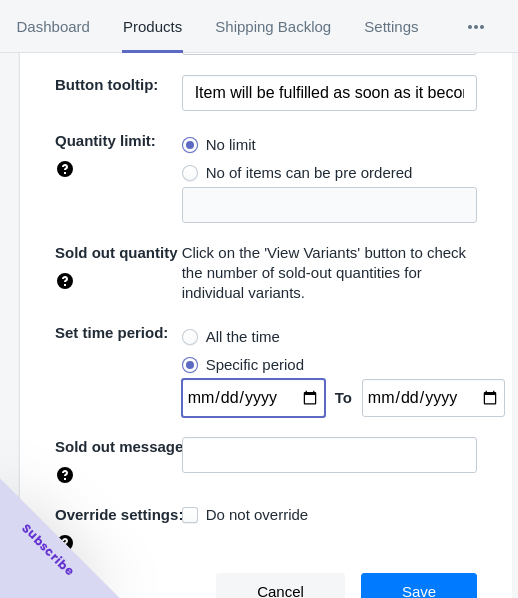click at bounding box center [253, 398] 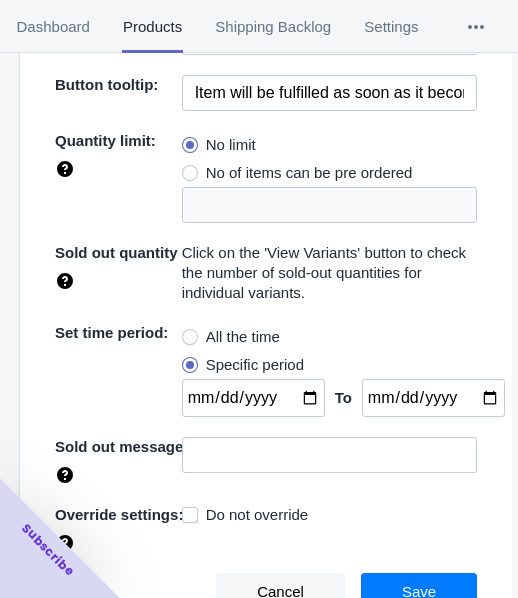 click on "Save" at bounding box center (419, 592) 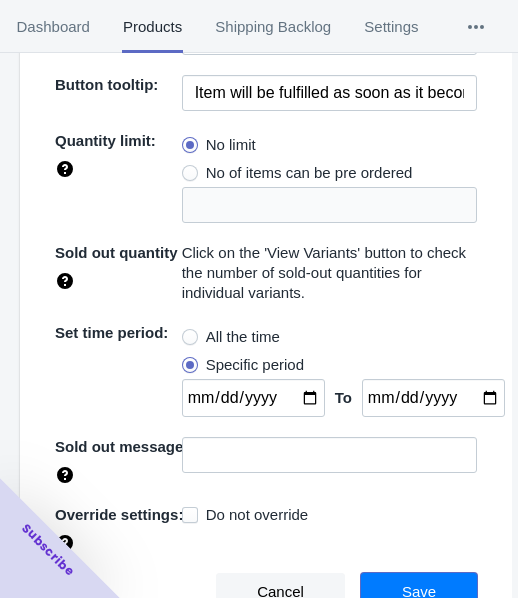 click on "Save" at bounding box center [419, 592] 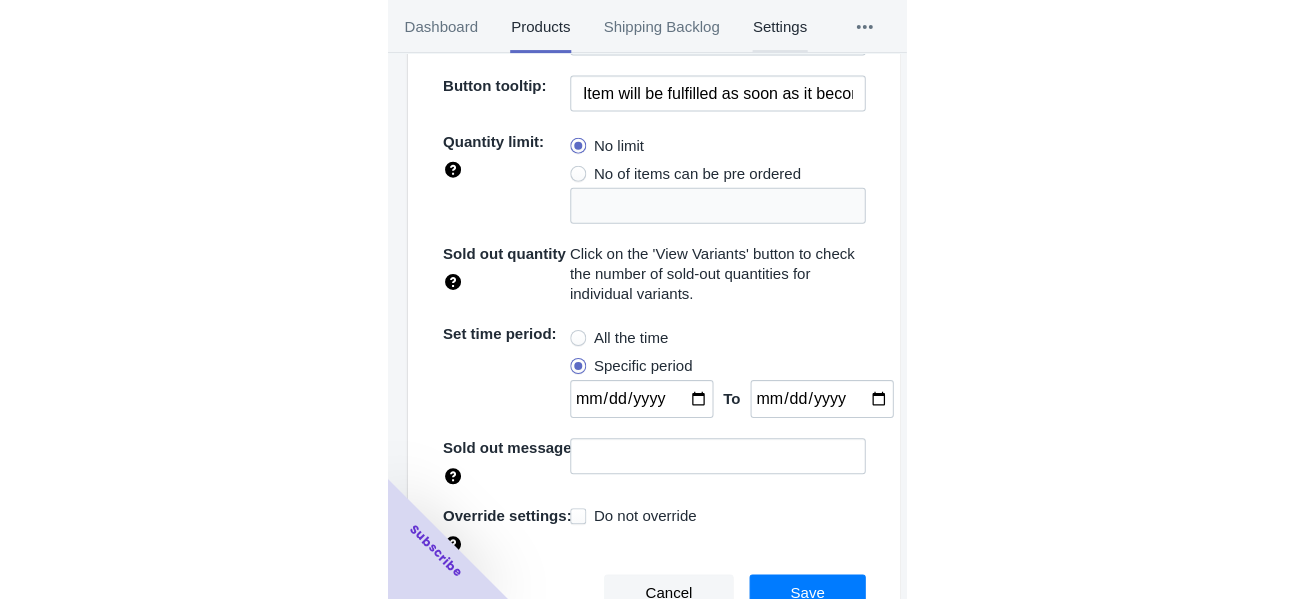 scroll, scrollTop: 952, scrollLeft: 0, axis: vertical 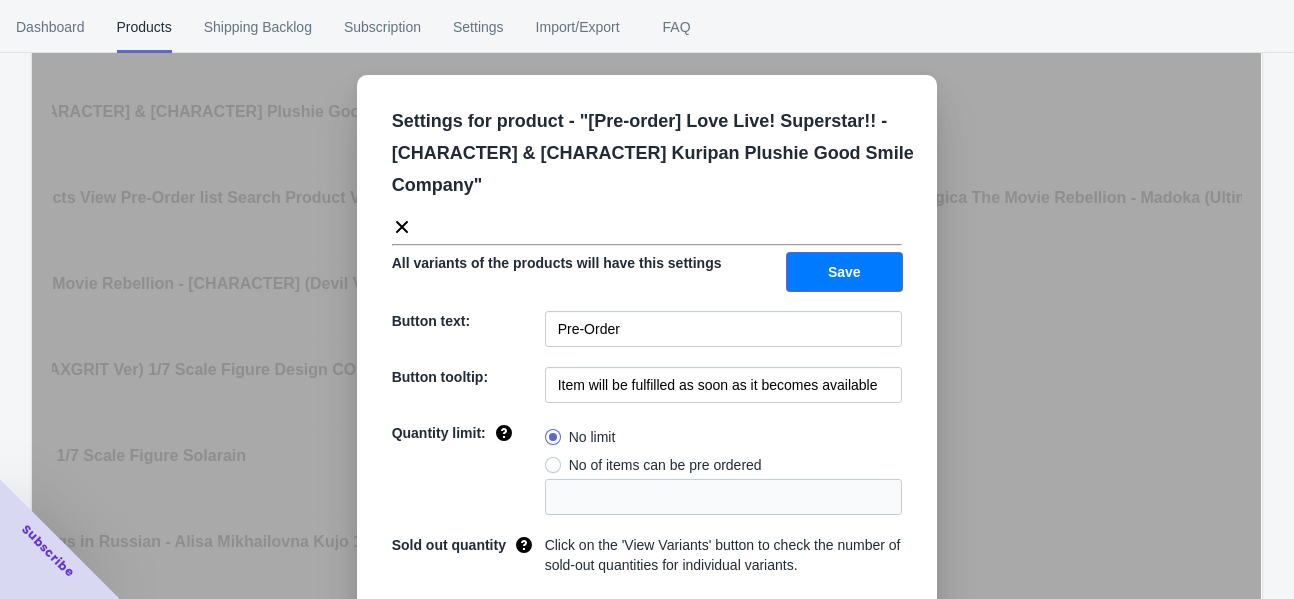 click on "Save" at bounding box center (844, 272) 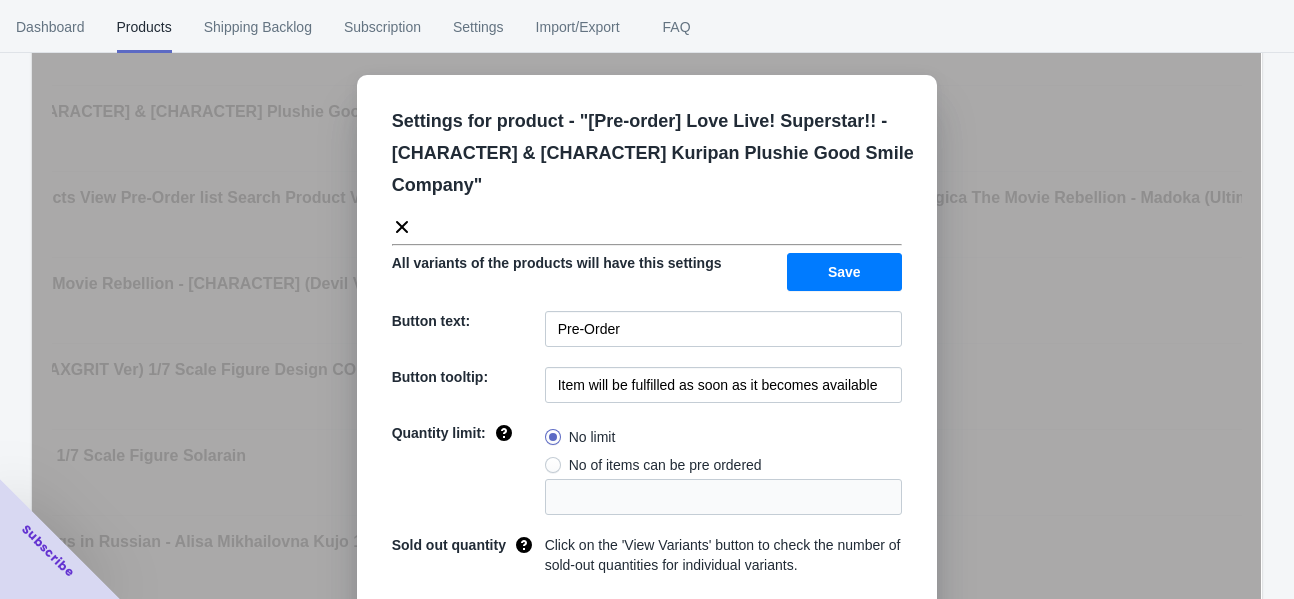 click on "Save" at bounding box center (844, 272) 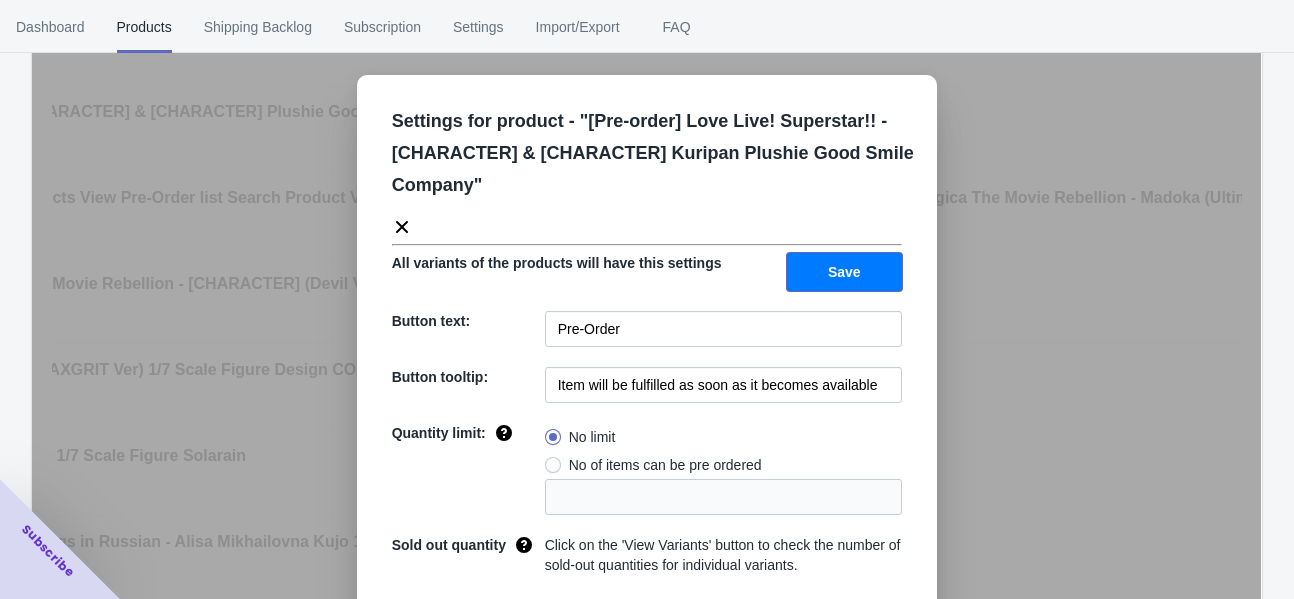 click on "Save" at bounding box center (844, 272) 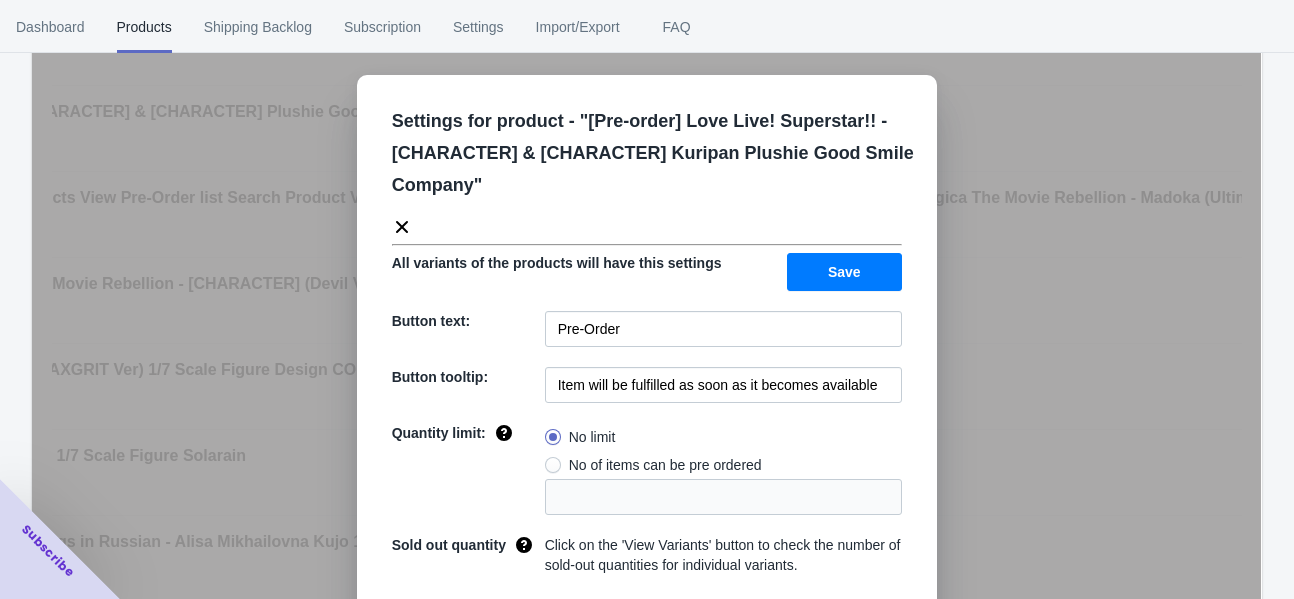 click 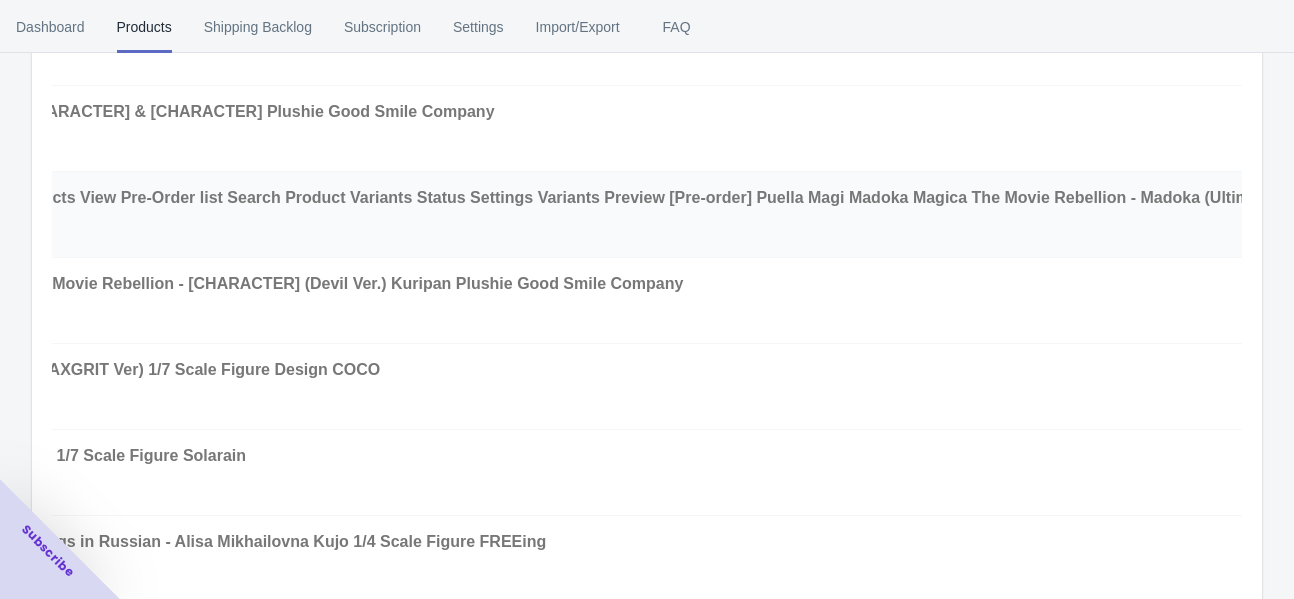 scroll, scrollTop: 0, scrollLeft: 432, axis: horizontal 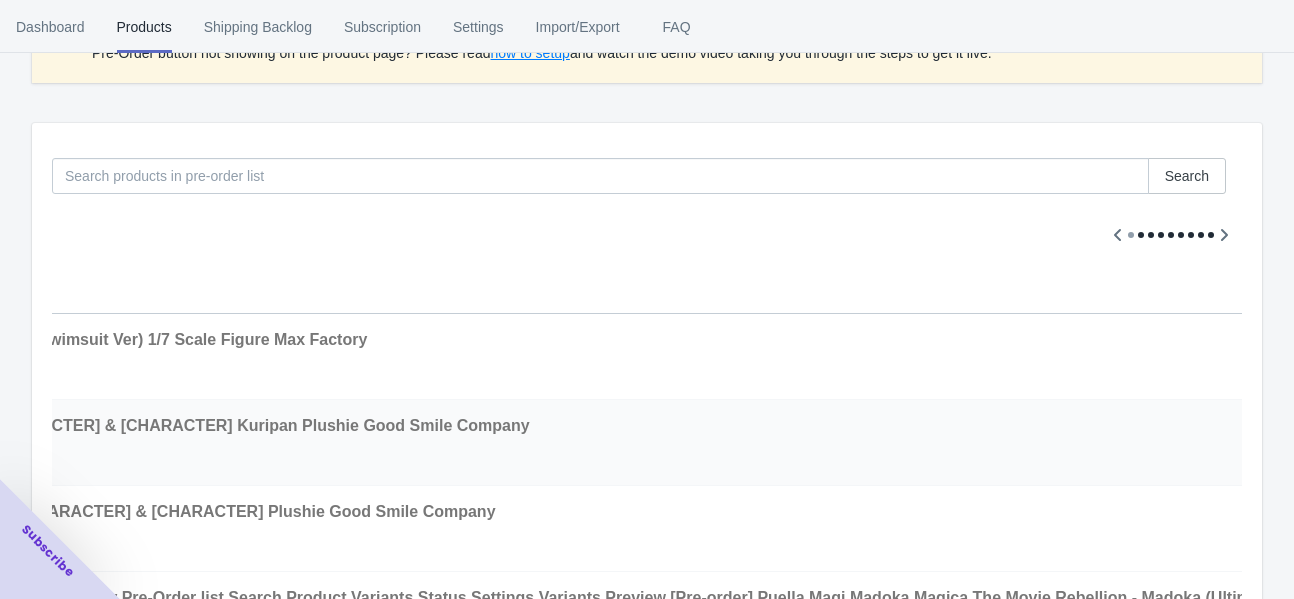 click on "[Pre-order] Love Live! Superstar!! - [CHARACTER] & [CHARACTER] Kuripan Plushie Good Smile Company" at bounding box center (124, 425) 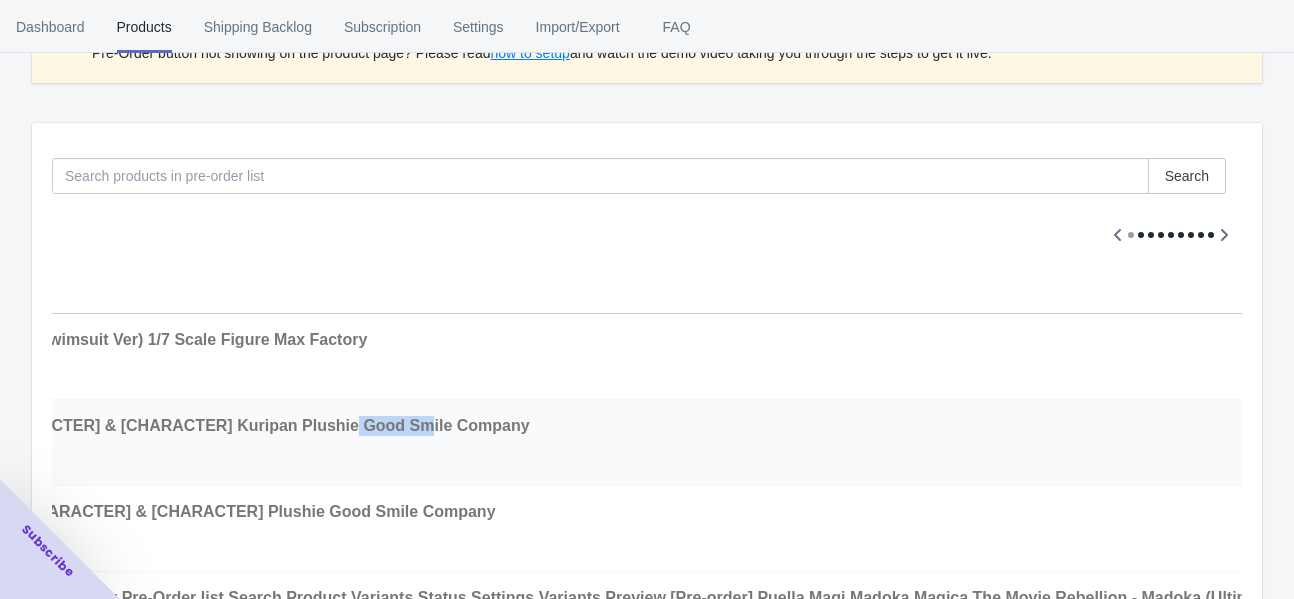 click on "[Pre-order] Love Live! Superstar!! - [CHARACTER] & [CHARACTER] Kuripan Plushie Good Smile Company" at bounding box center [124, 425] 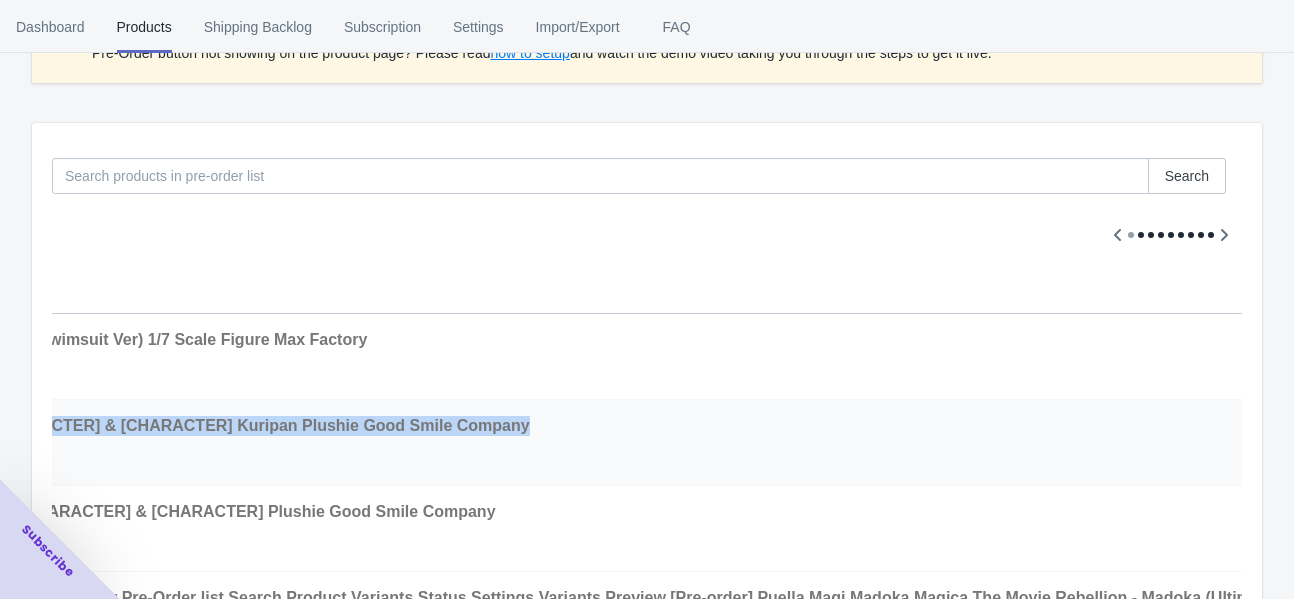 click on "[Pre-order] Love Live! Superstar!! - [CHARACTER] & [CHARACTER] Kuripan Plushie Good Smile Company" at bounding box center [124, 425] 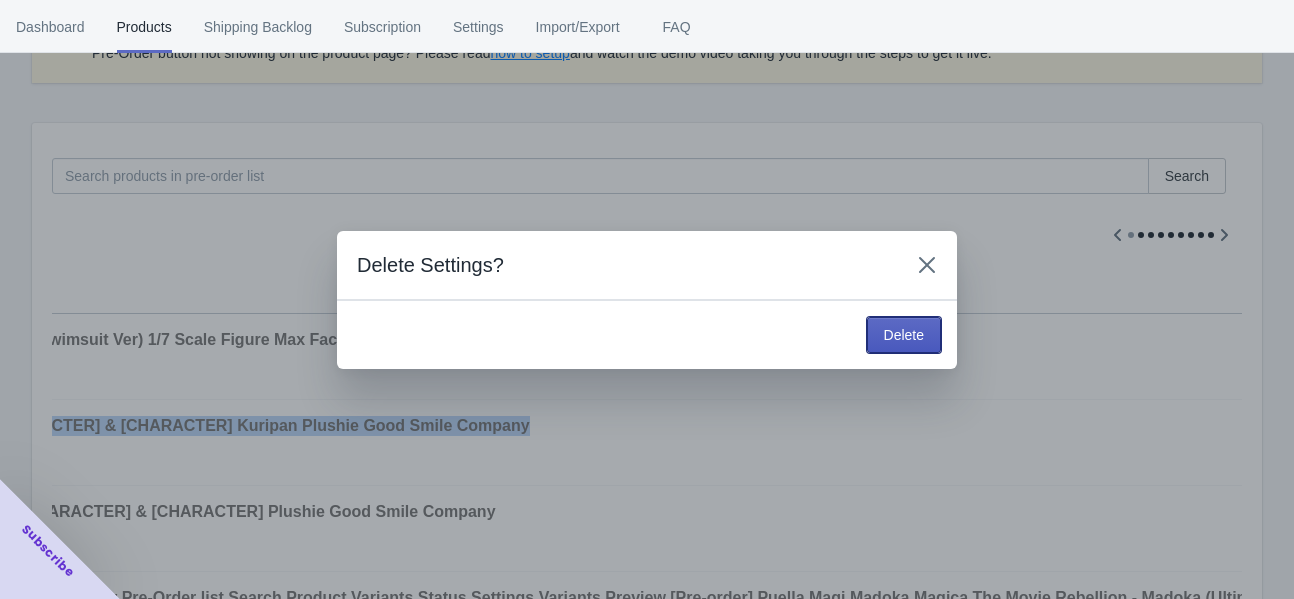 click on "Delete" at bounding box center [904, 335] 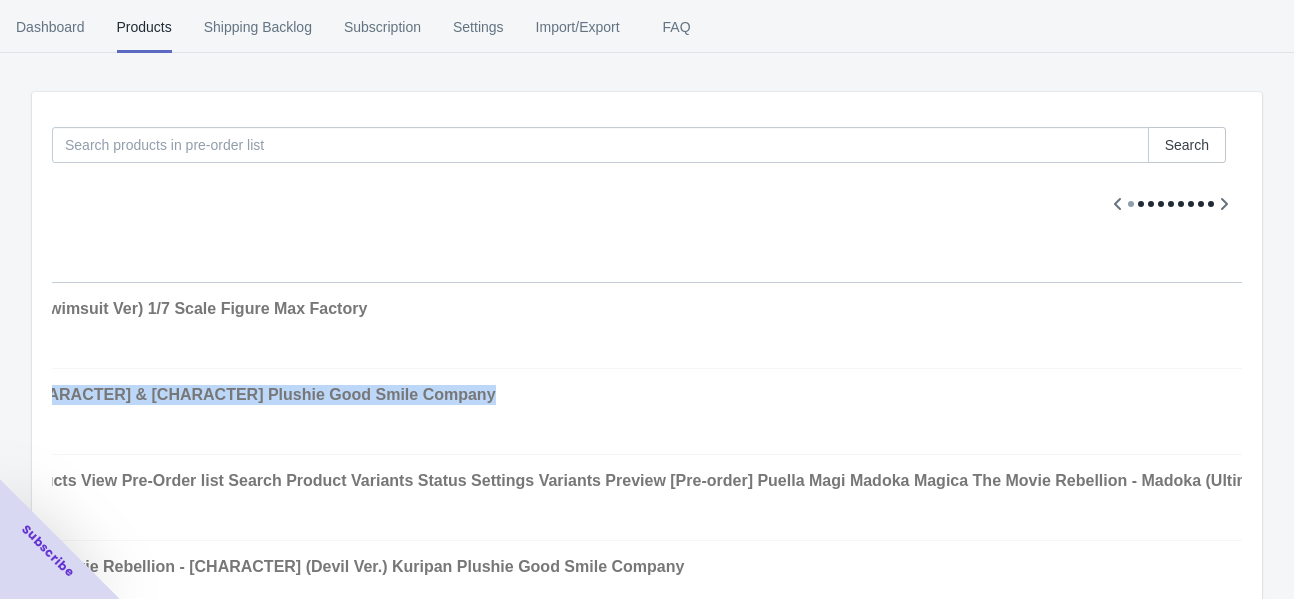 scroll, scrollTop: 0, scrollLeft: 0, axis: both 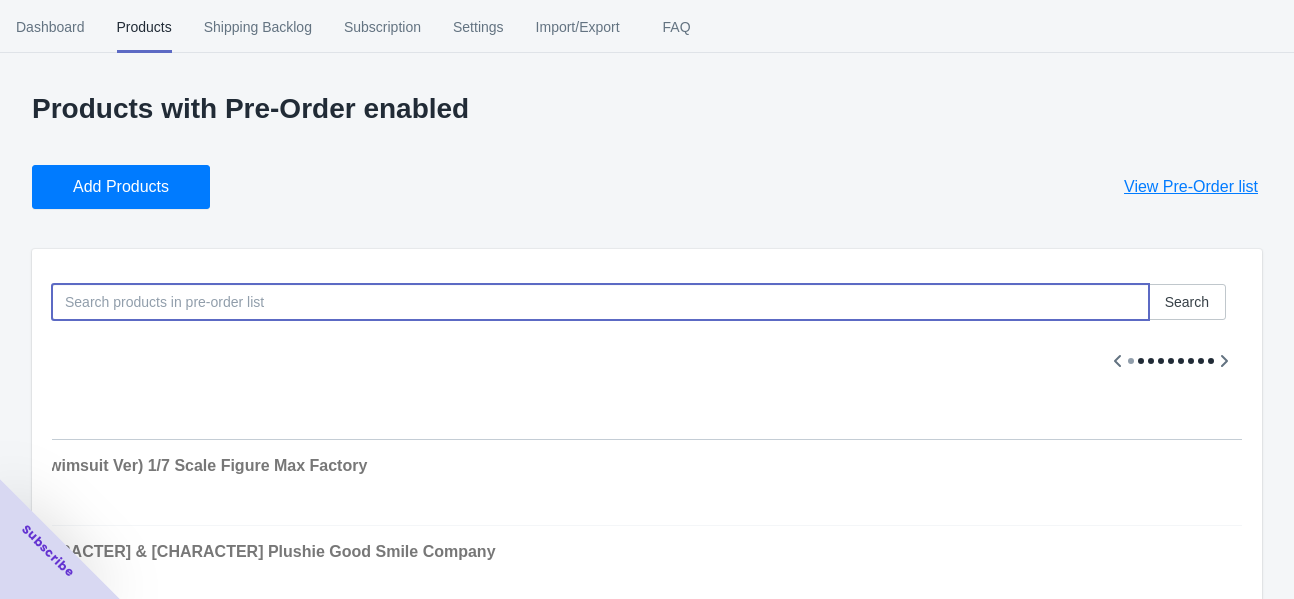 click at bounding box center [600, 302] 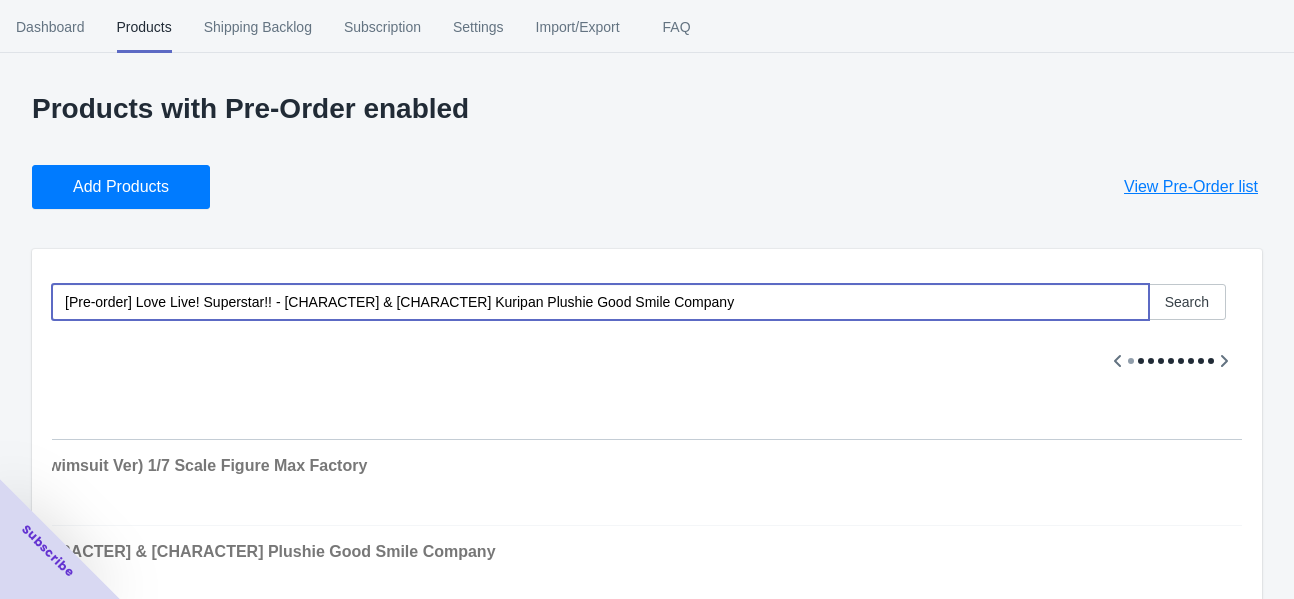 type on "[Pre-order] Love Live! Superstar!! - [CHARACTER] & [CHARACTER] Kuripan Plushie Good Smile Company" 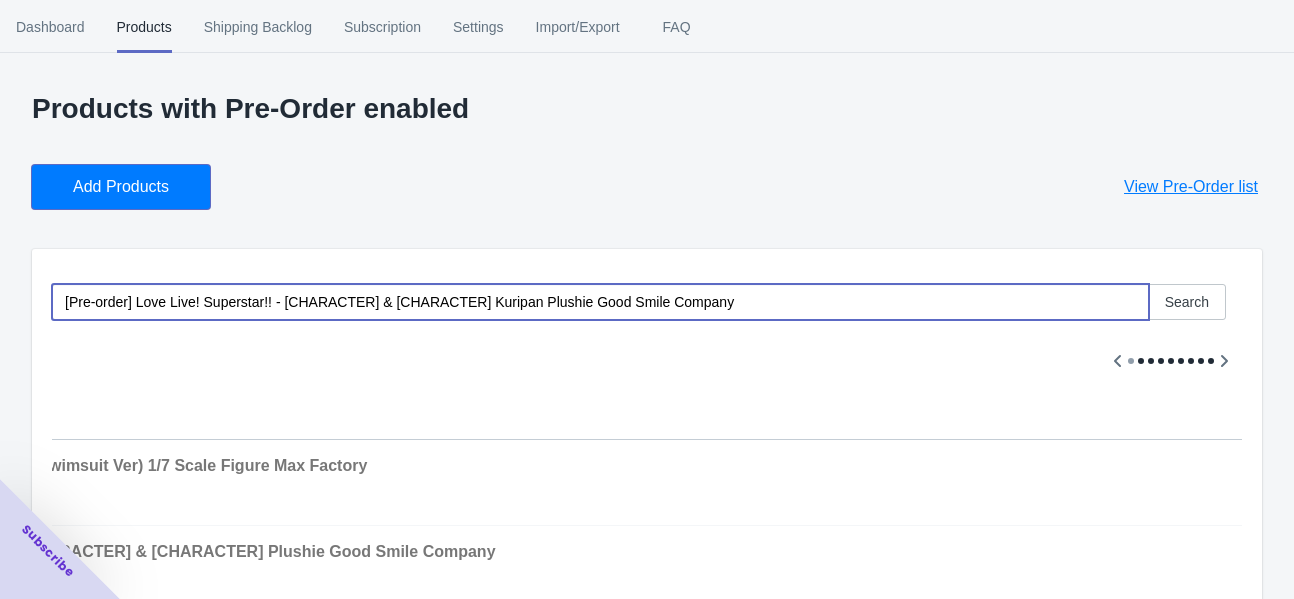 click on "Add Products" at bounding box center (121, 187) 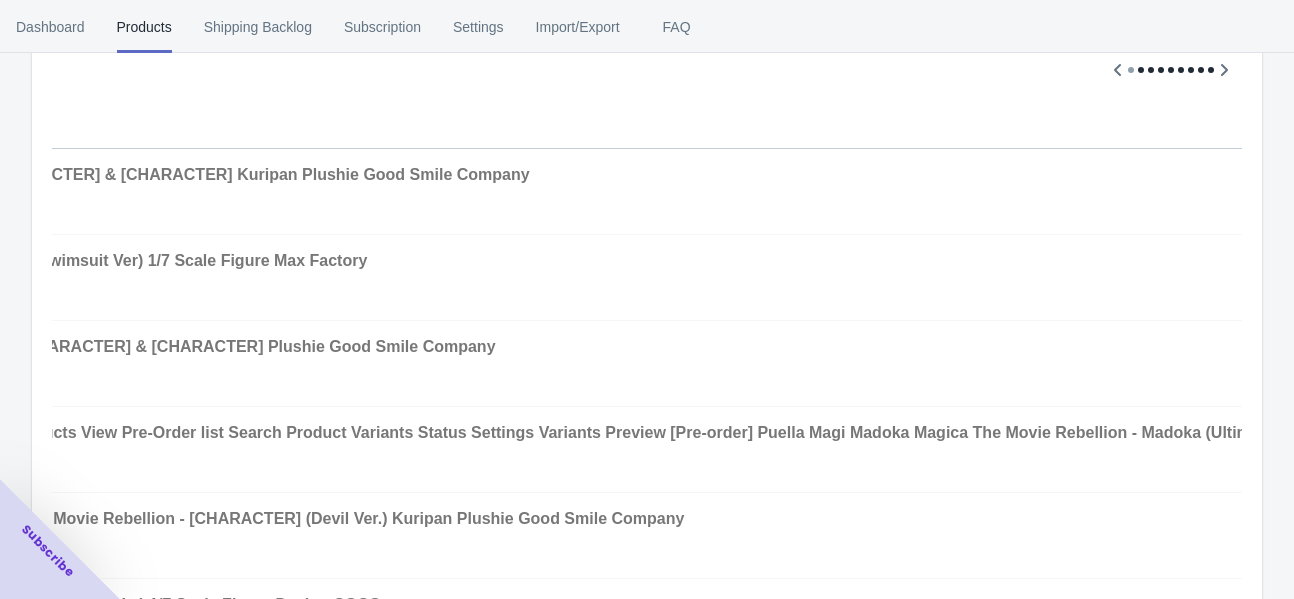 scroll, scrollTop: 300, scrollLeft: 0, axis: vertical 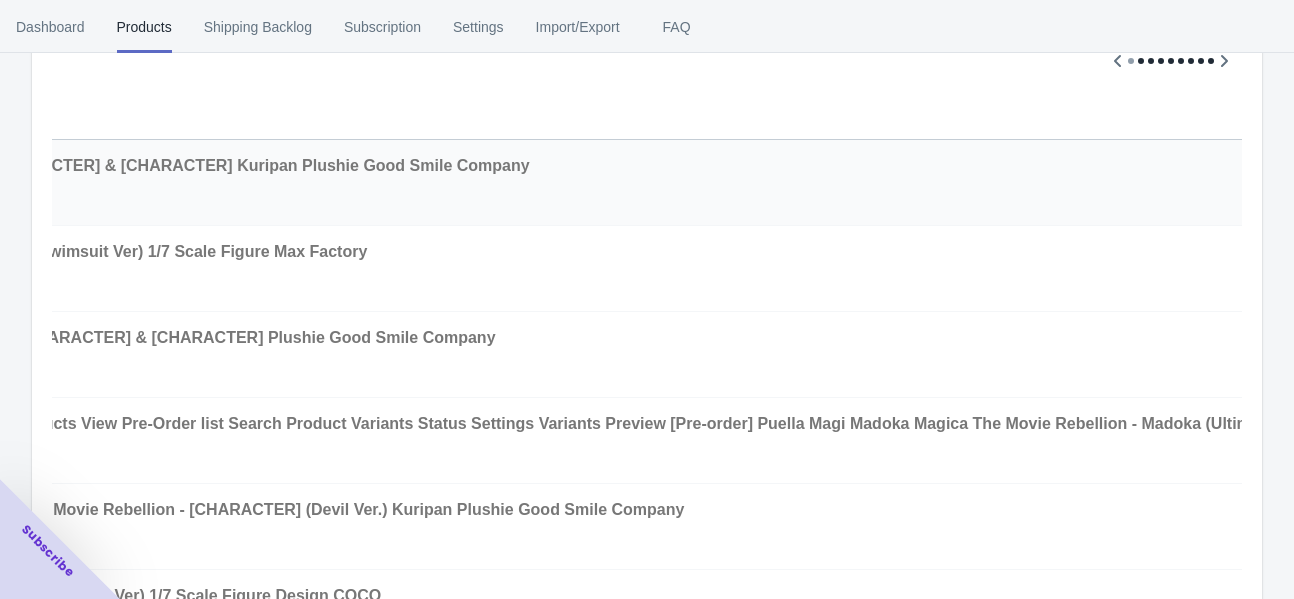 click at bounding box center (1854, 174) 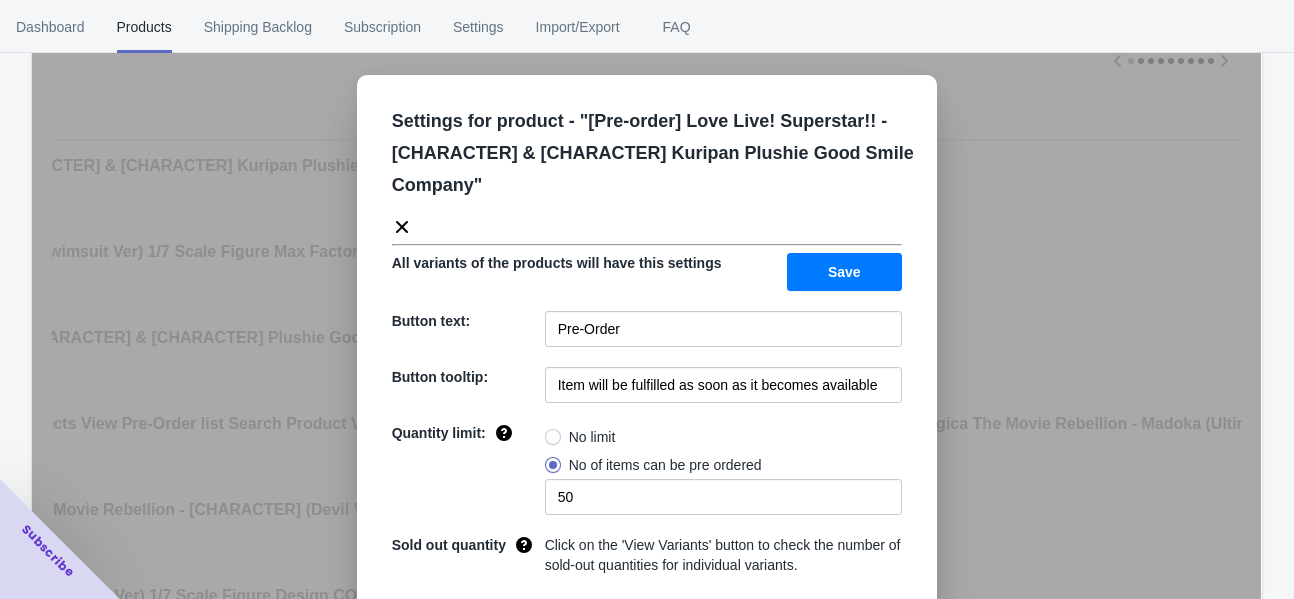 click on "No limit" at bounding box center [592, 437] 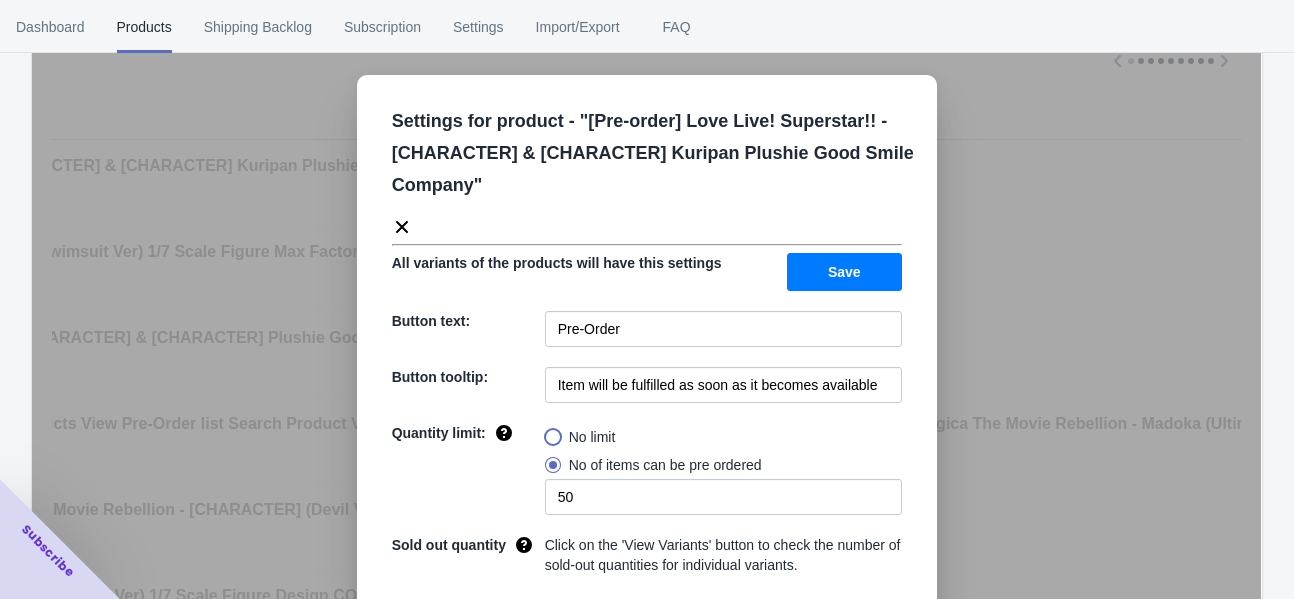 click on "No limit" at bounding box center [550, 432] 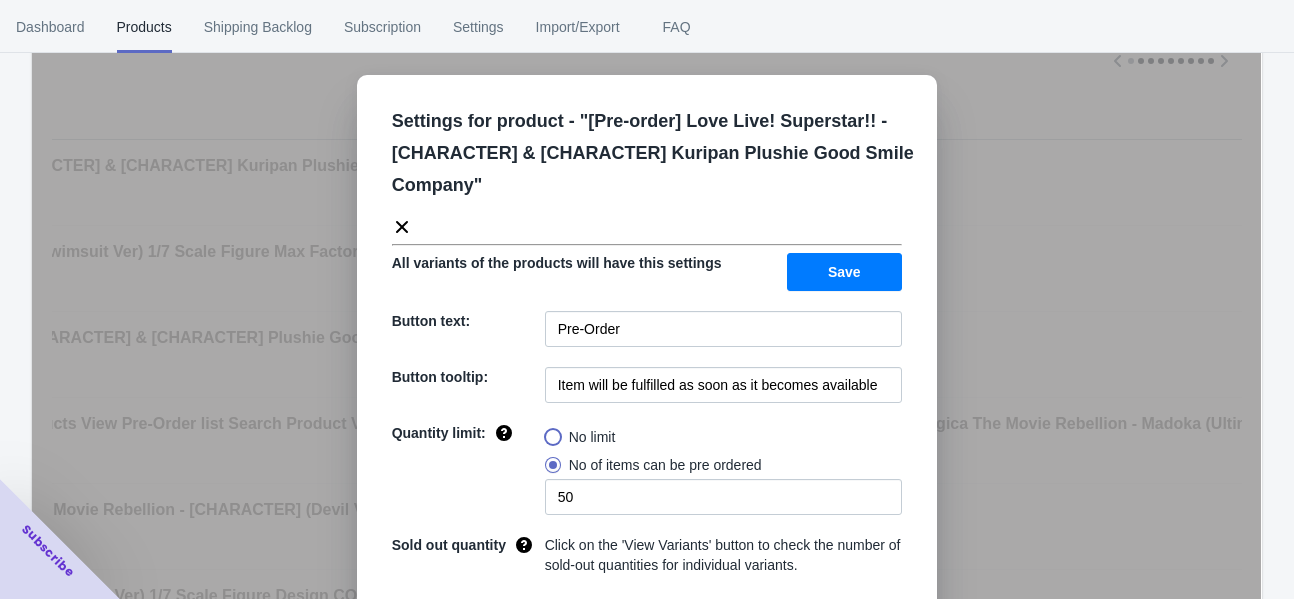 radio on "true" 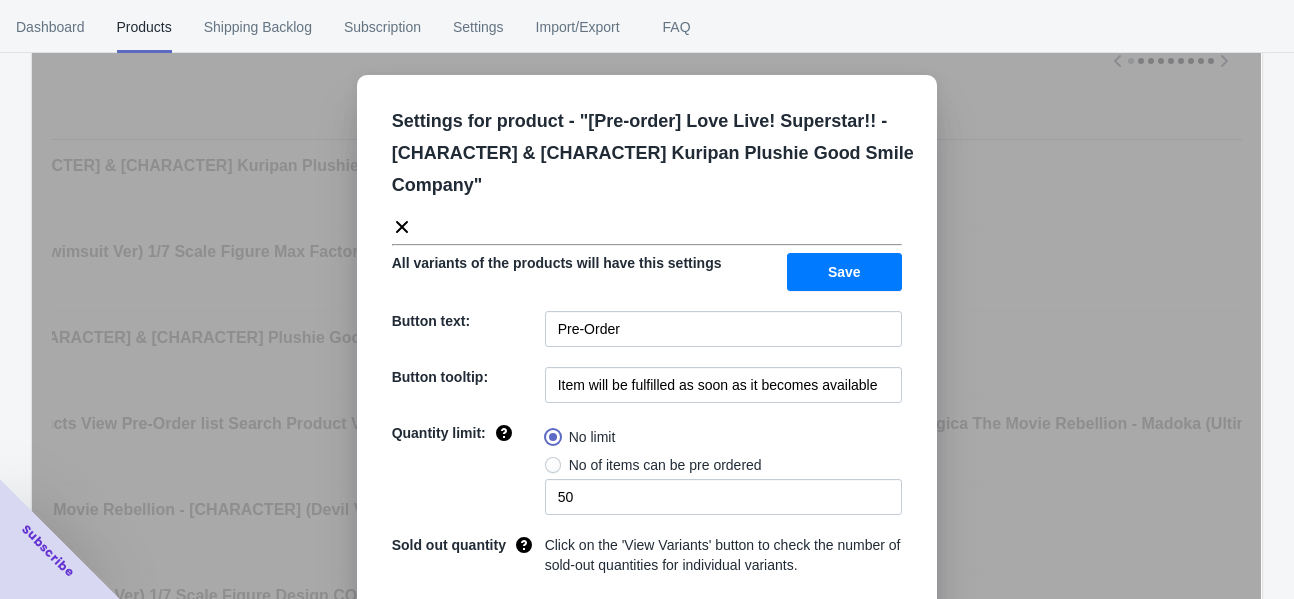 type 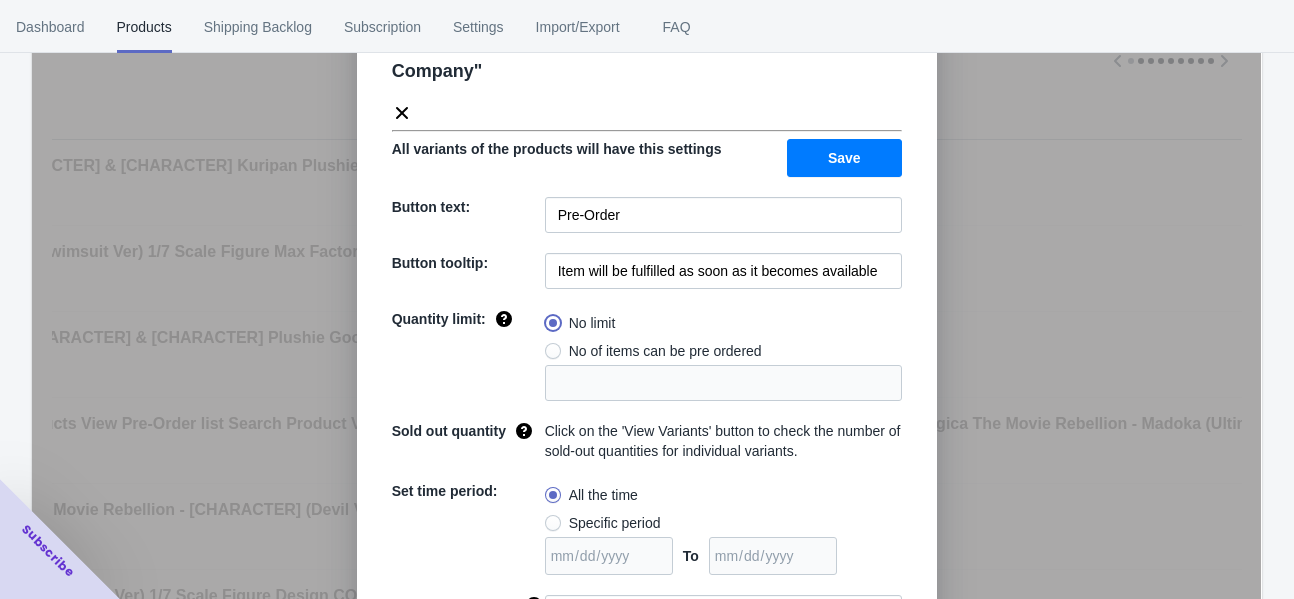 scroll, scrollTop: 250, scrollLeft: 0, axis: vertical 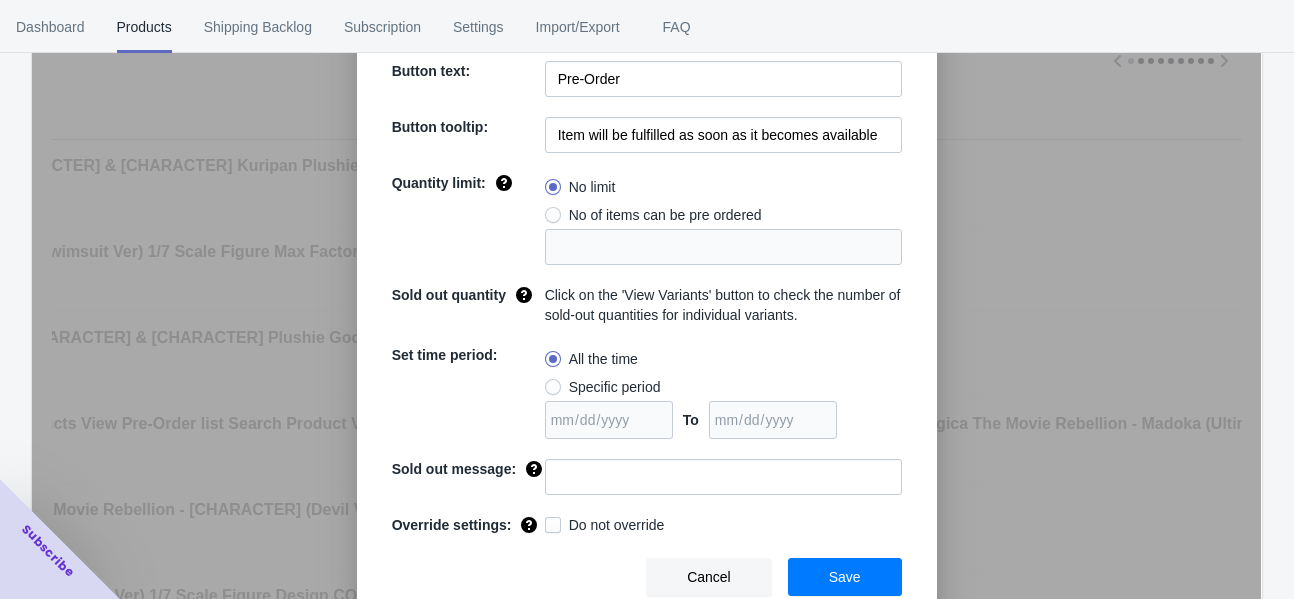 click on "Specific period" at bounding box center (615, 387) 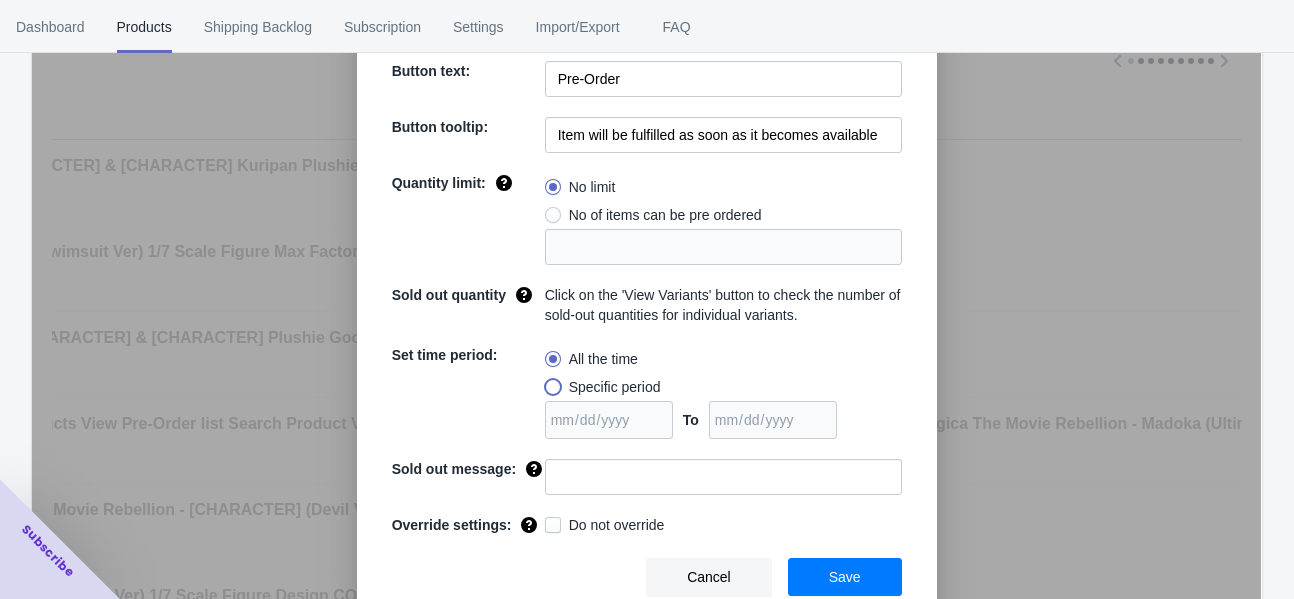click on "Specific period" at bounding box center (550, 382) 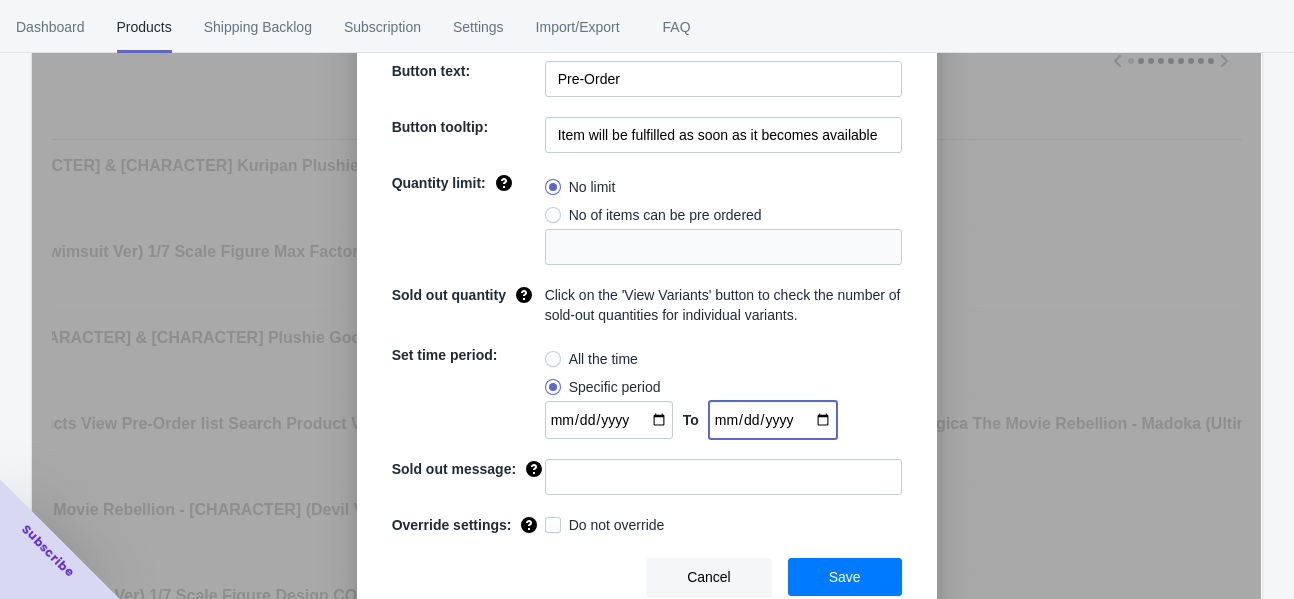 click at bounding box center (773, 420) 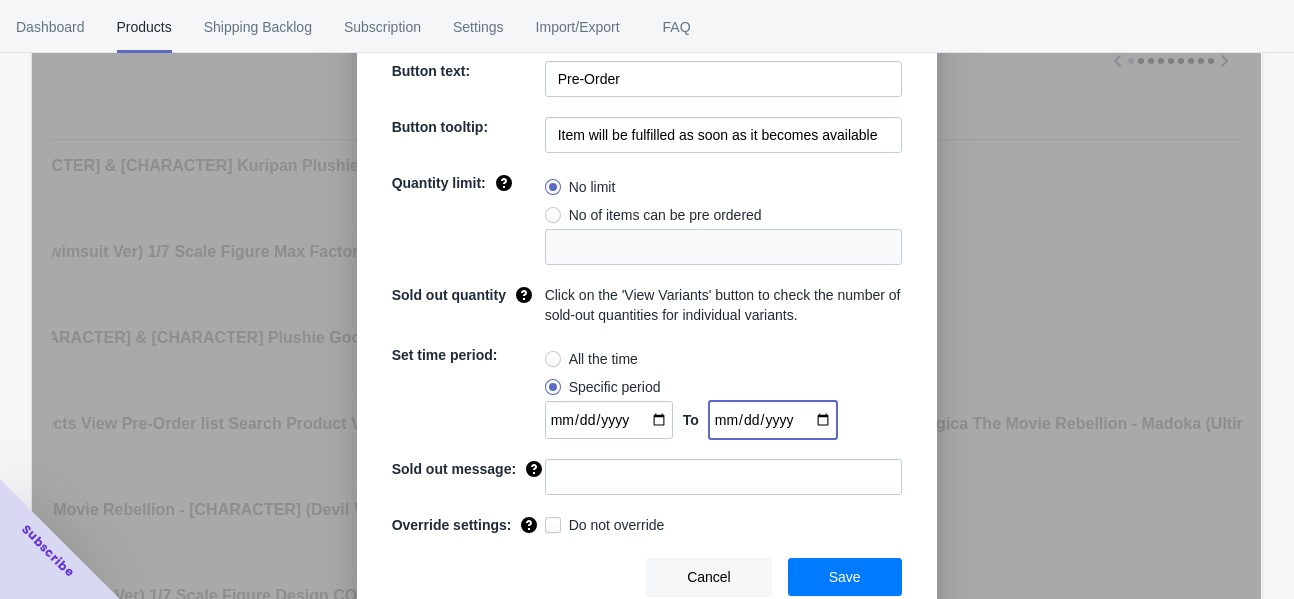 type on "[DATE]" 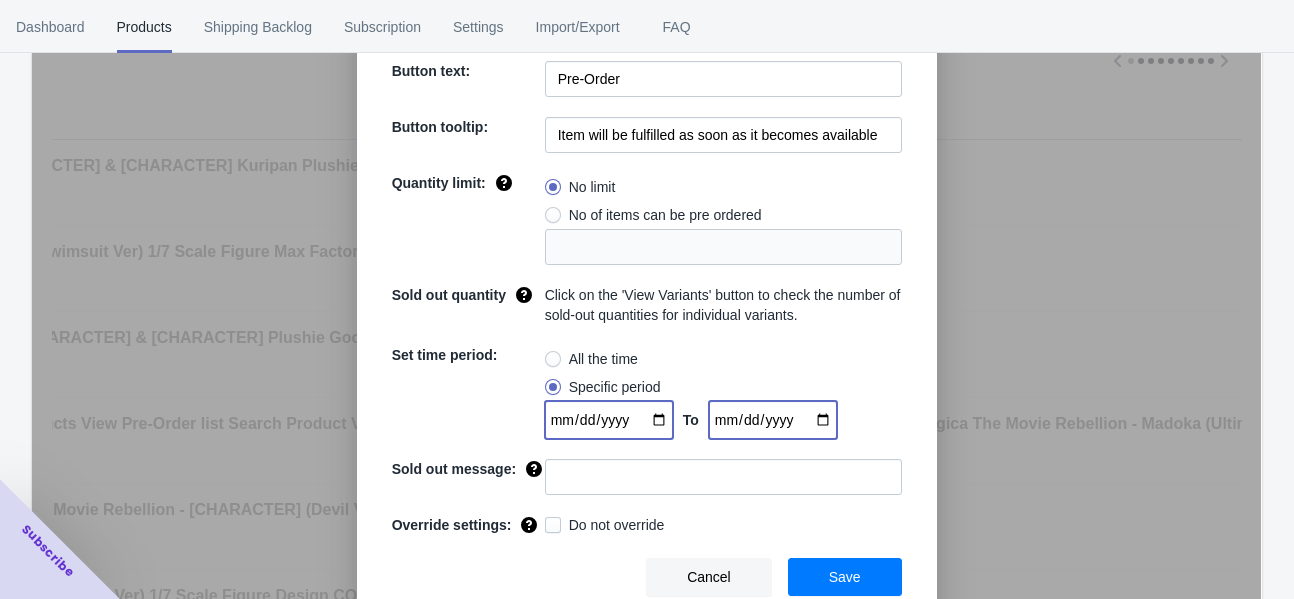 click at bounding box center [609, 420] 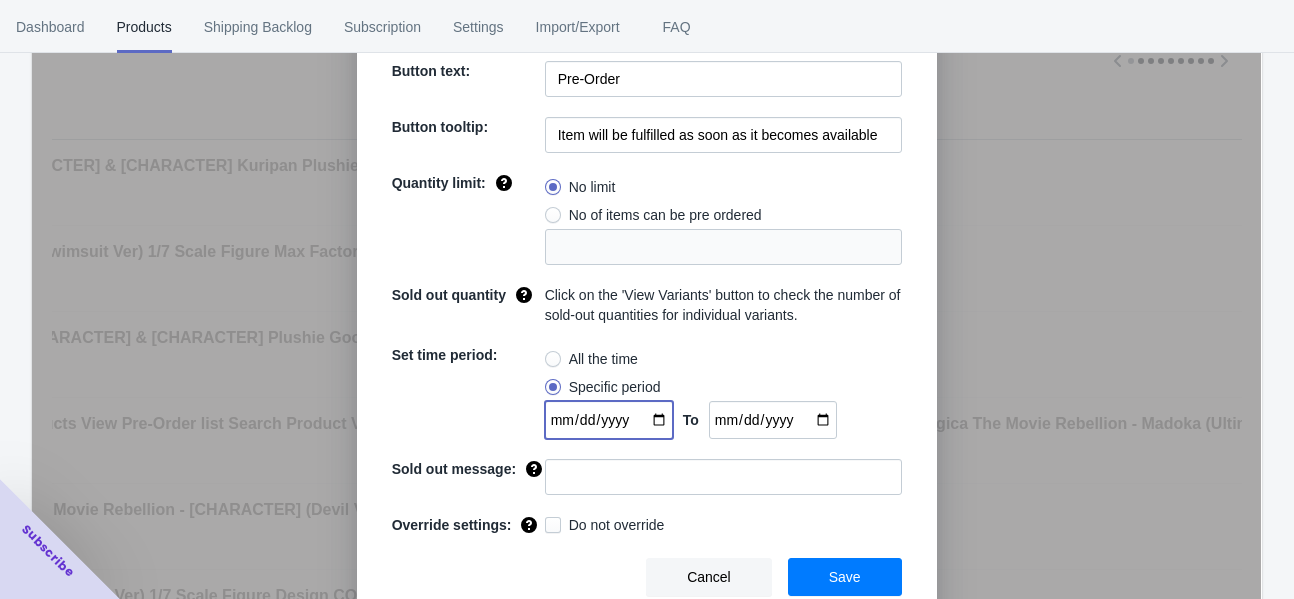 type on "[DATE]" 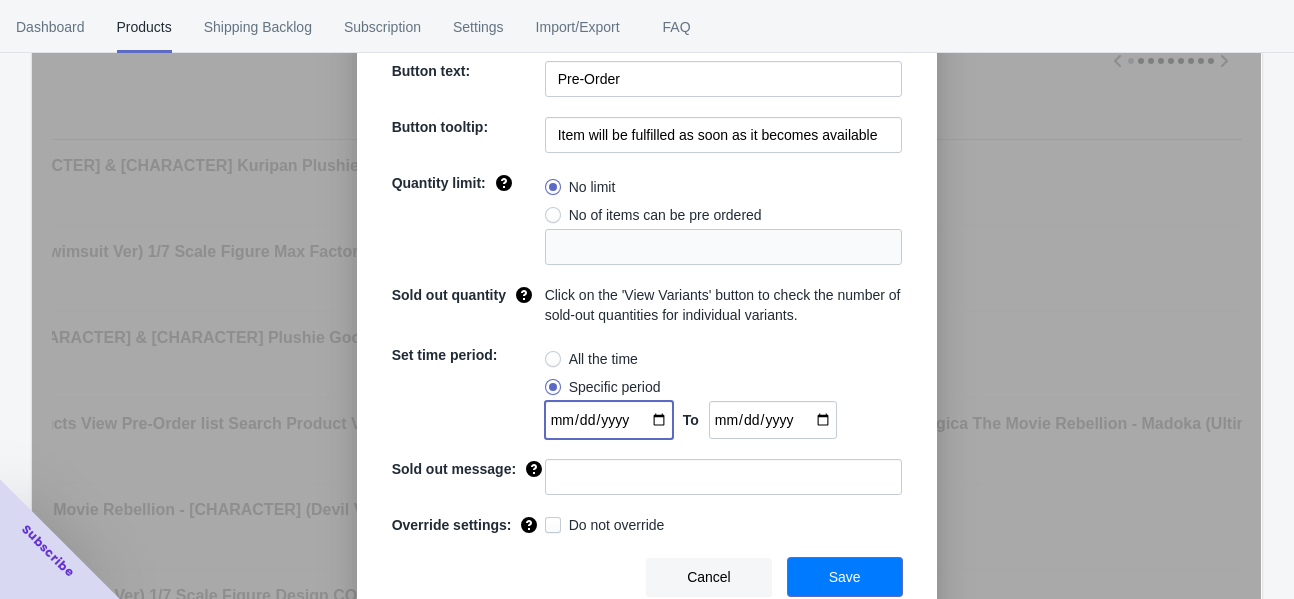 click on "Save" at bounding box center [845, 577] 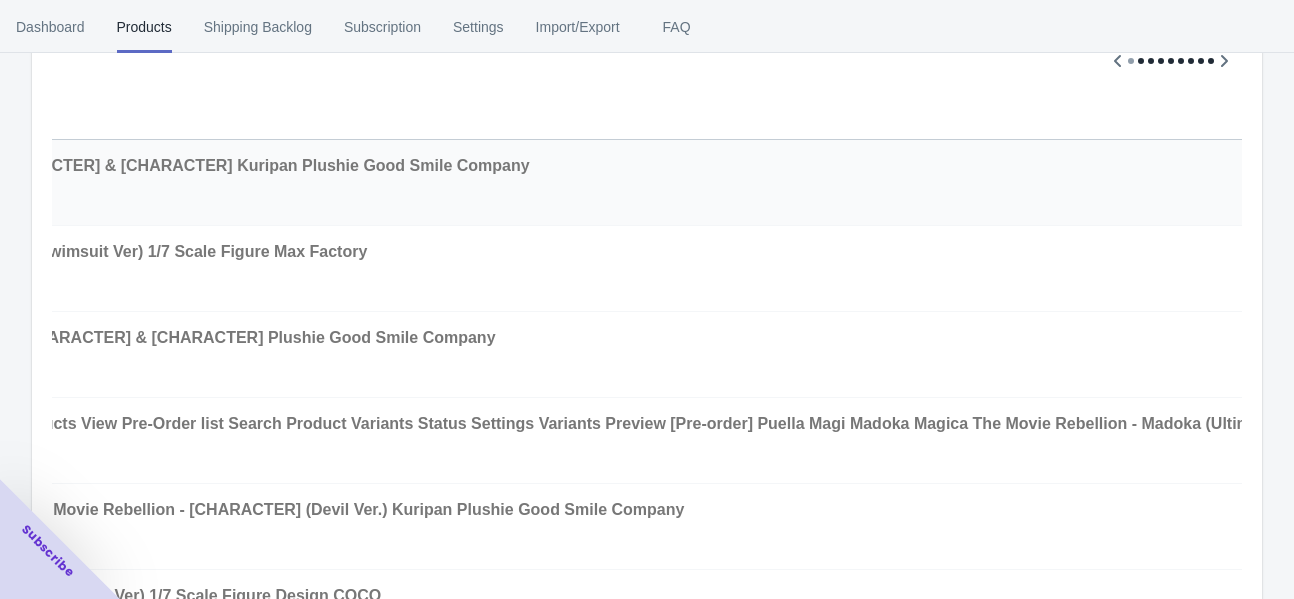 click on "View Variants" at bounding box center [1981, 174] 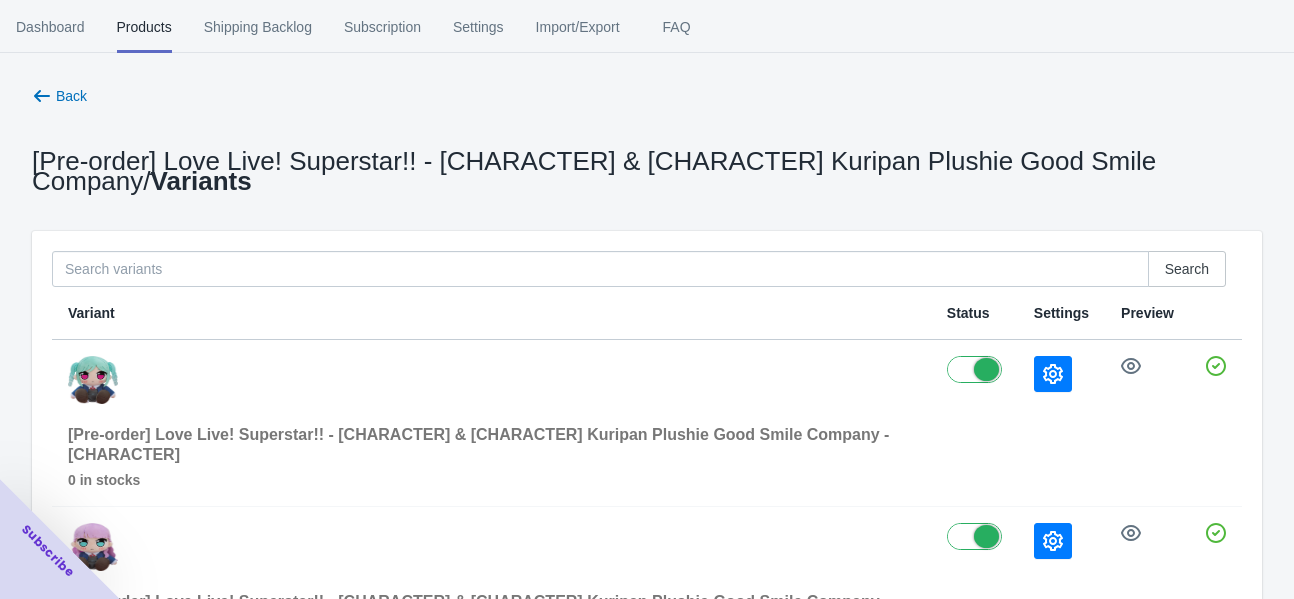 scroll, scrollTop: 0, scrollLeft: 0, axis: both 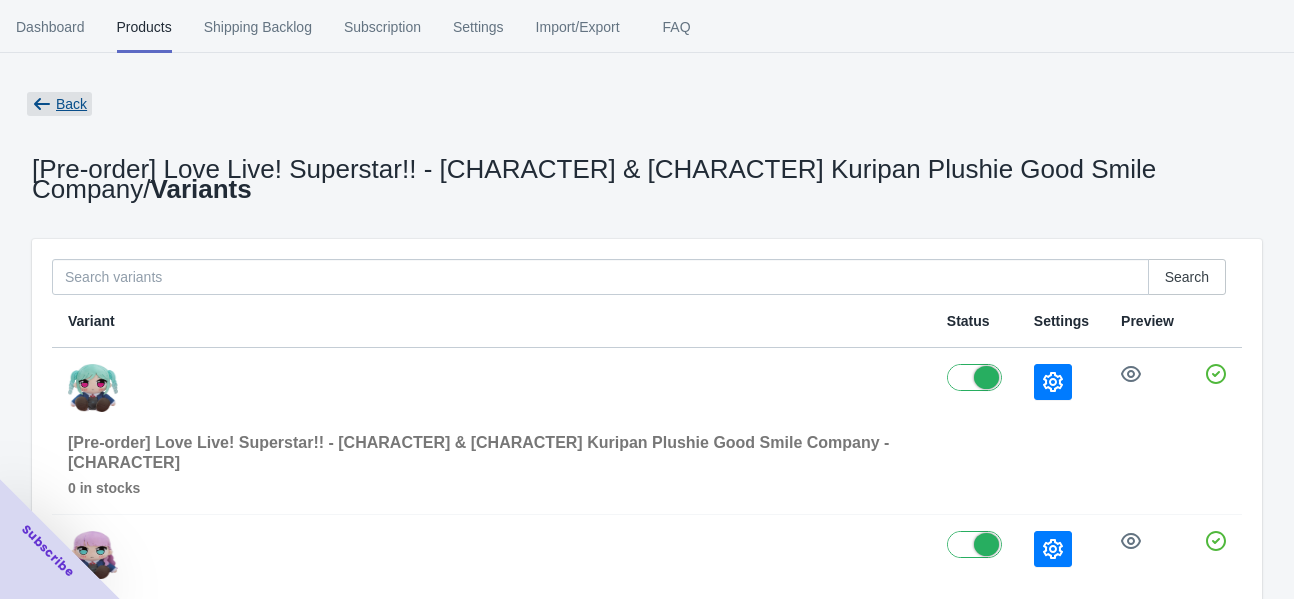 click 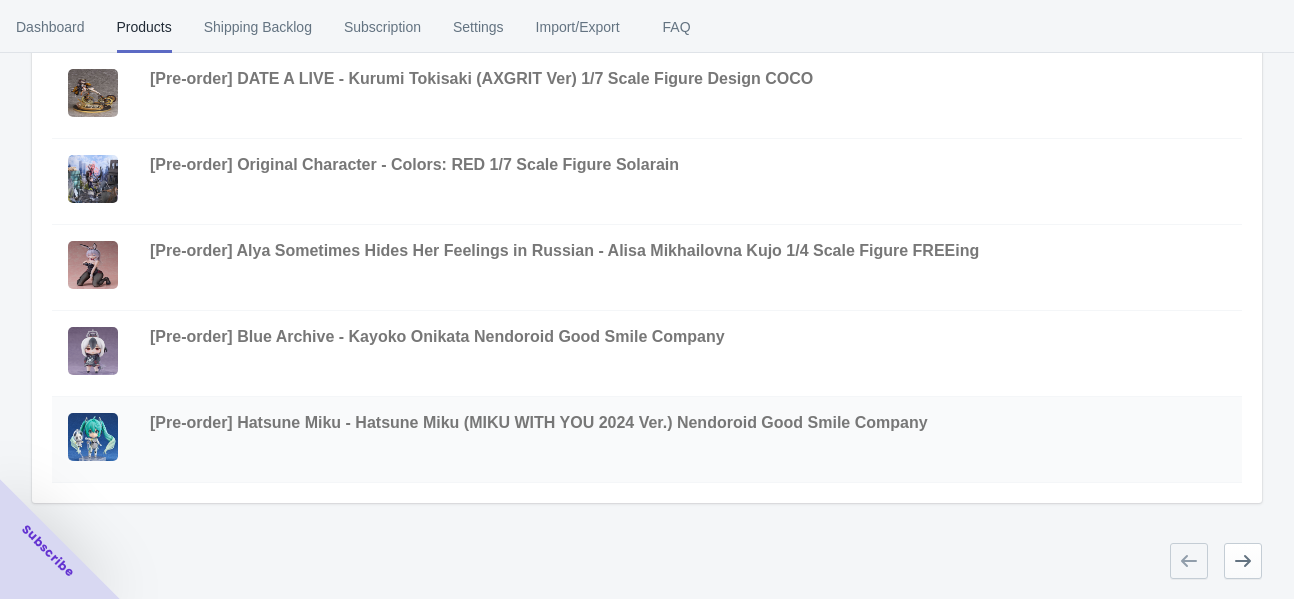 scroll, scrollTop: 826, scrollLeft: 0, axis: vertical 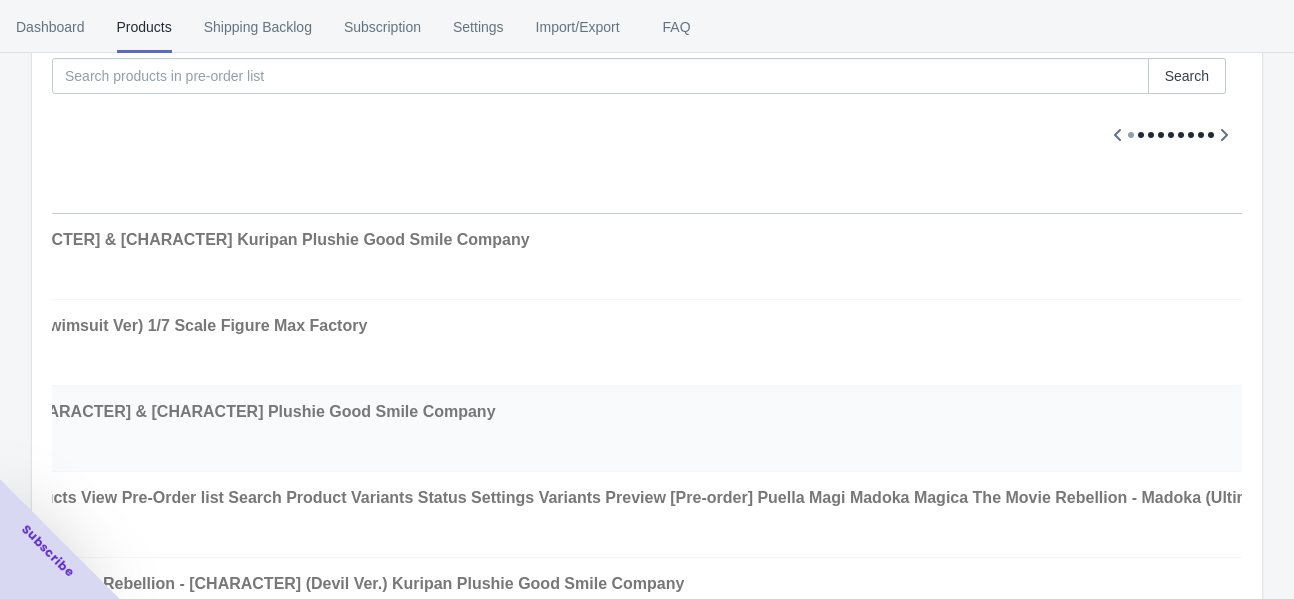 click 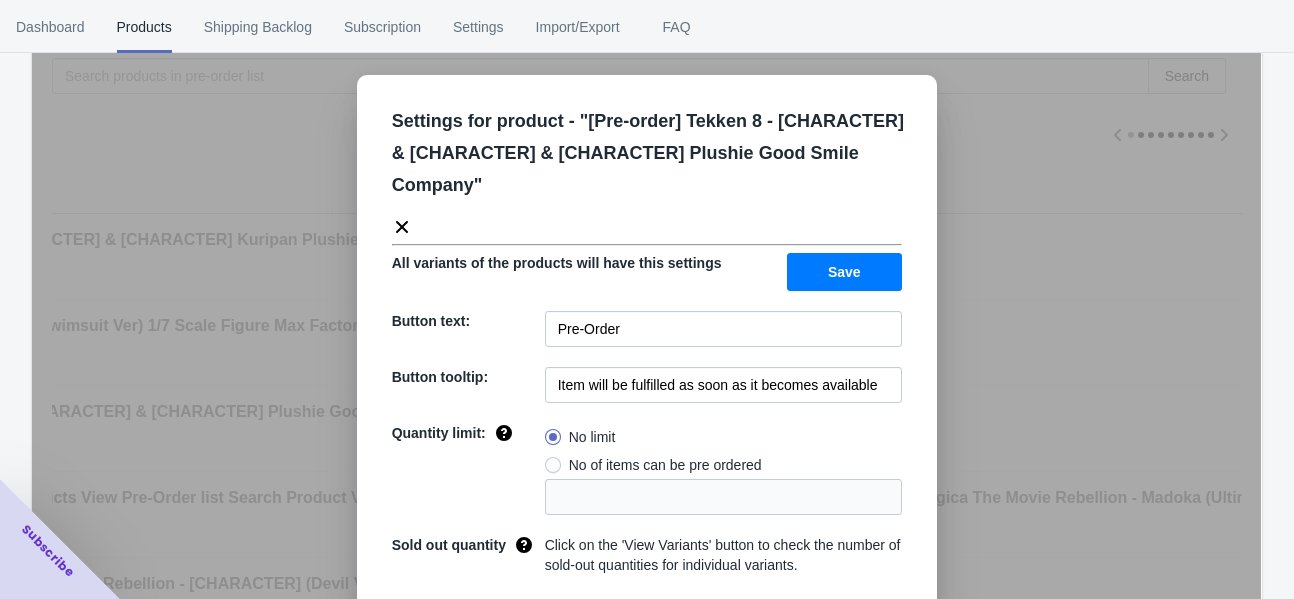click 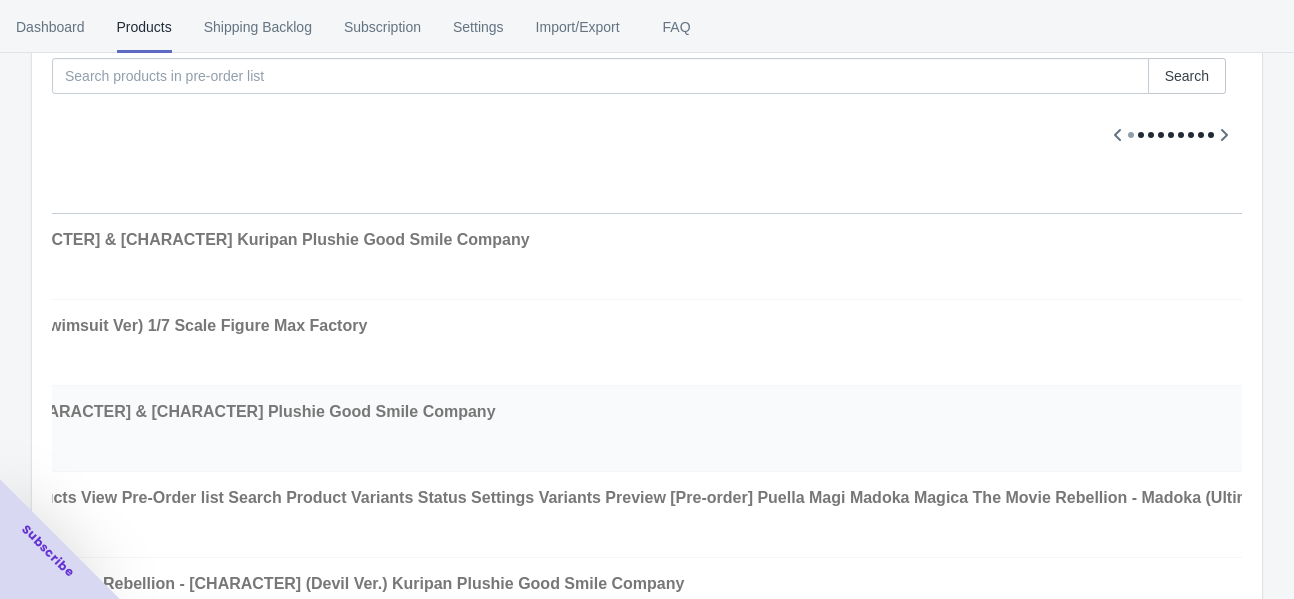 click on "View Variants" at bounding box center [1981, 420] 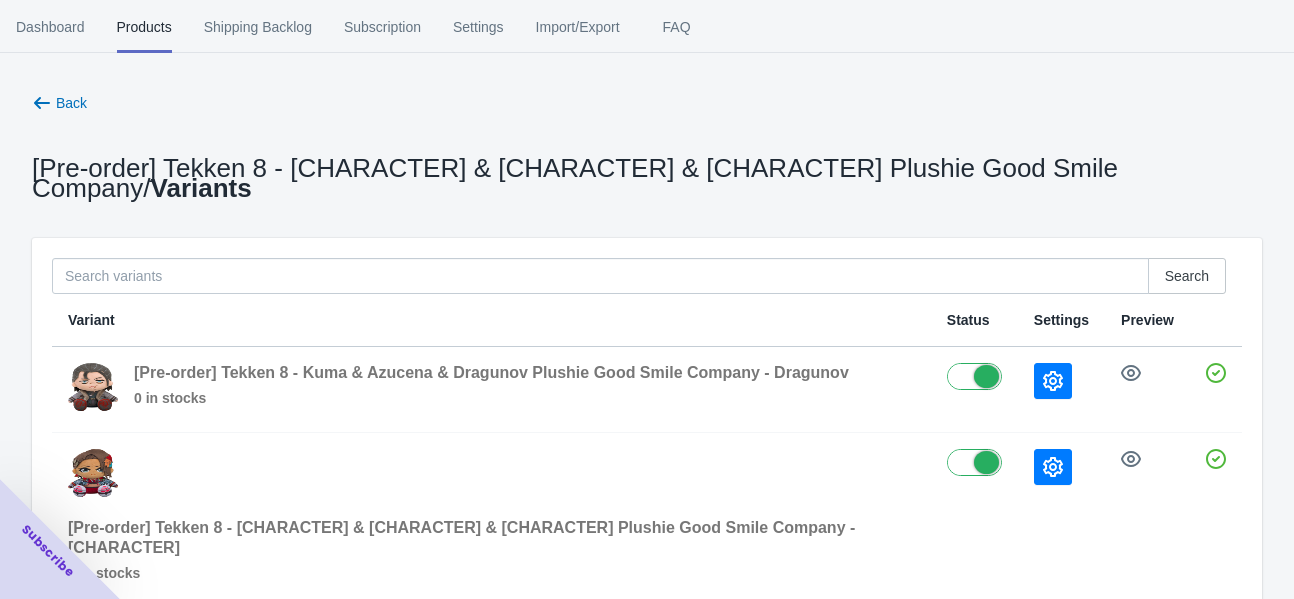 scroll, scrollTop: 0, scrollLeft: 0, axis: both 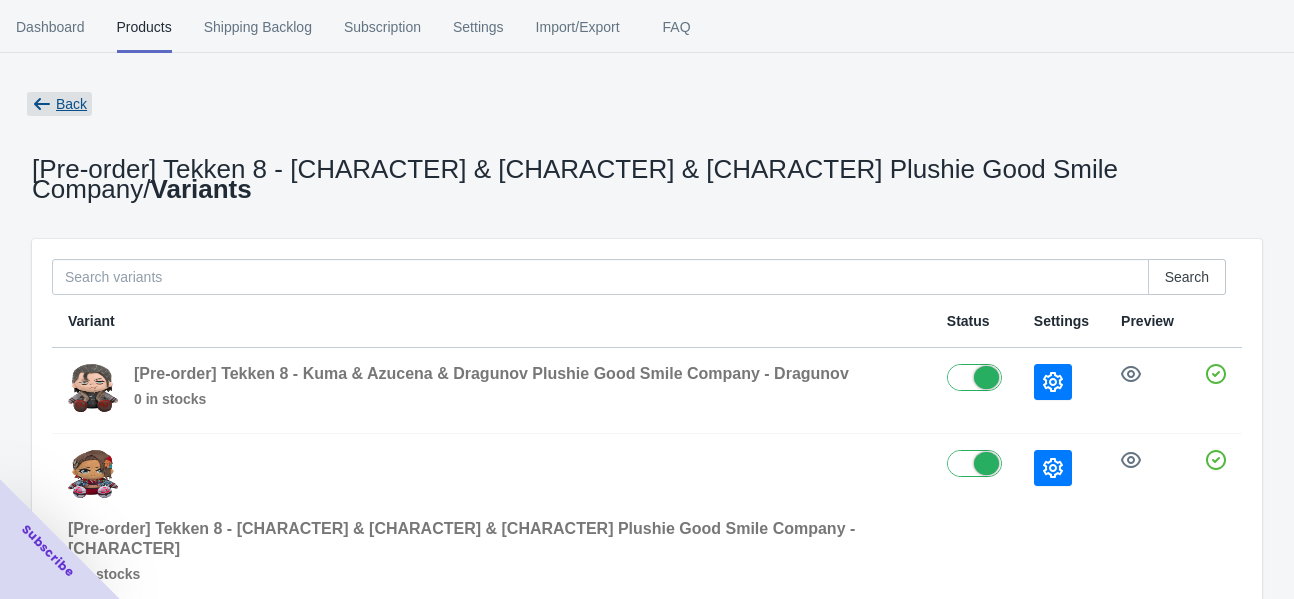 click 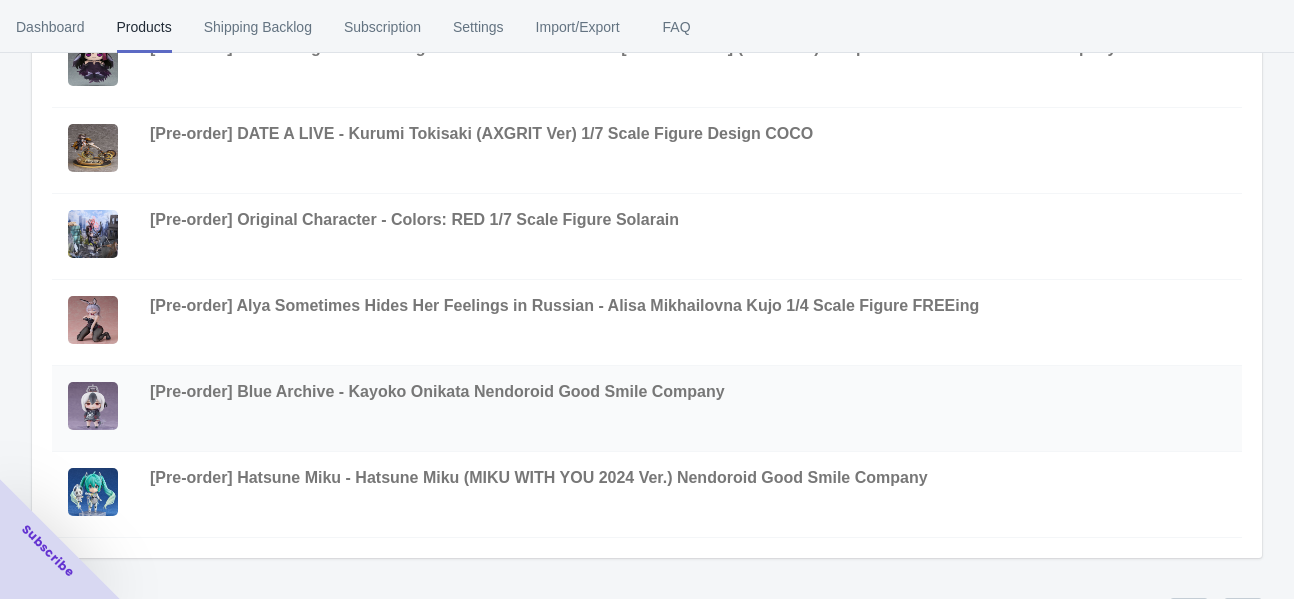 scroll, scrollTop: 826, scrollLeft: 0, axis: vertical 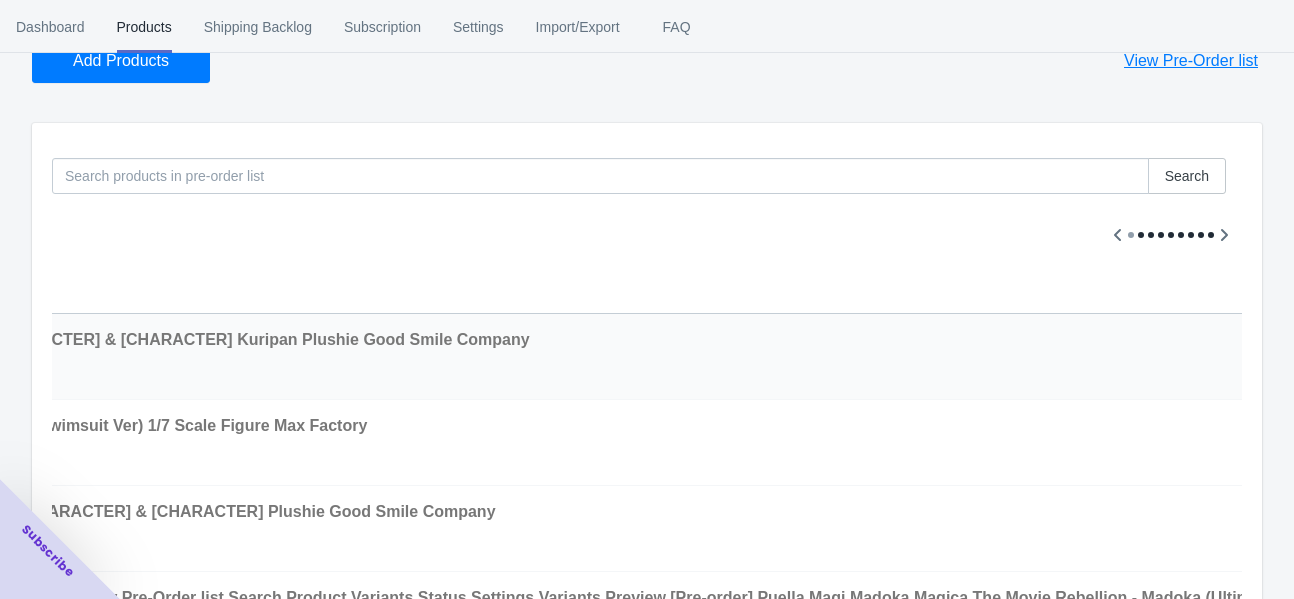 click 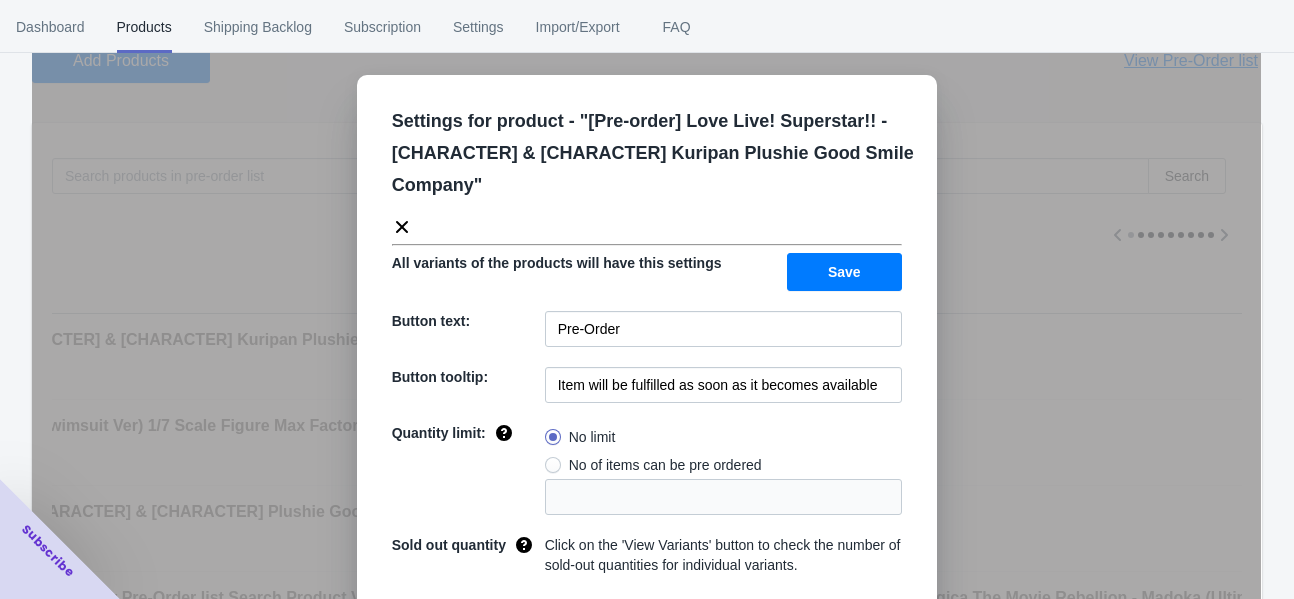scroll, scrollTop: 0, scrollLeft: 0, axis: both 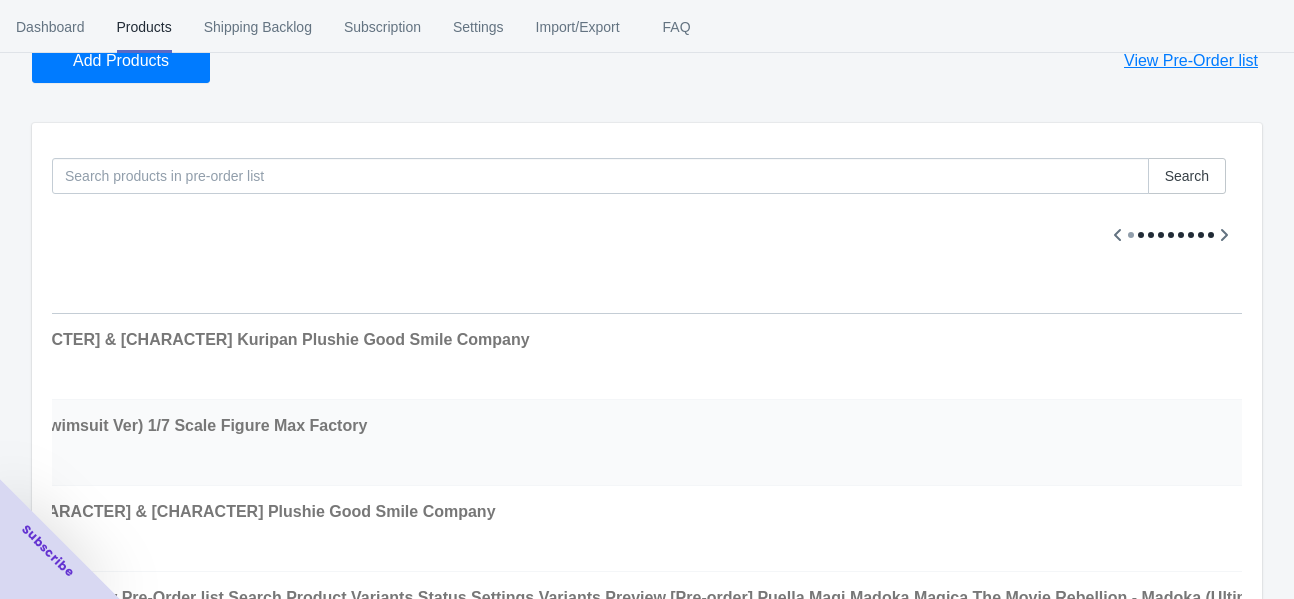 click at bounding box center [1854, 434] 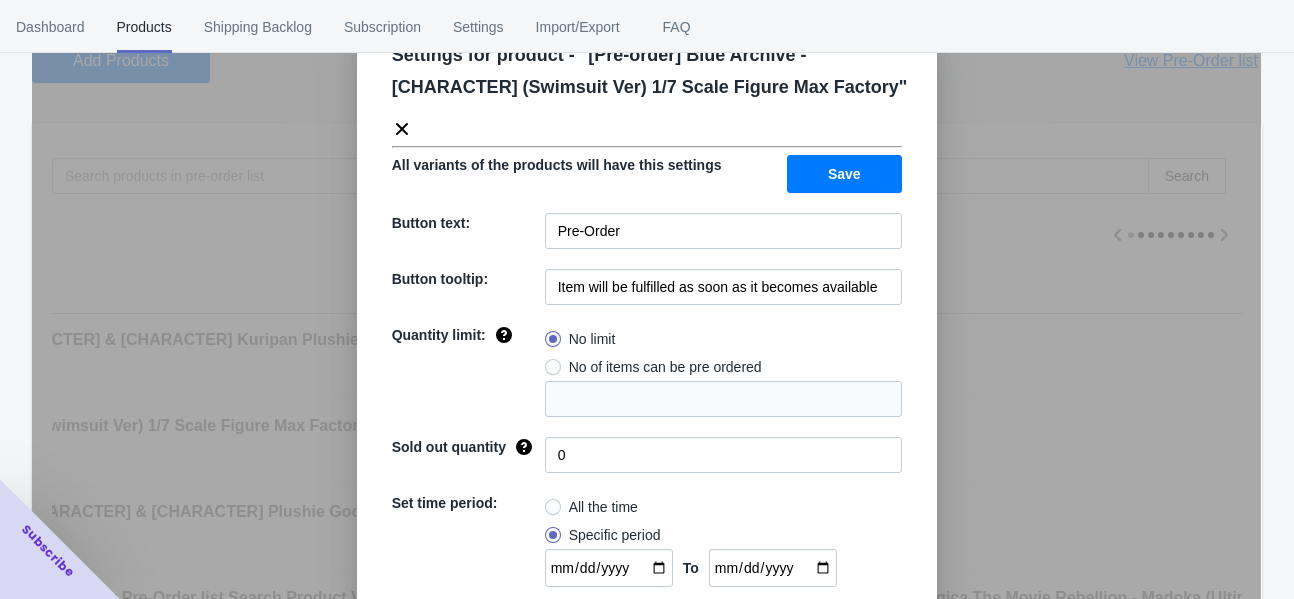 scroll, scrollTop: 0, scrollLeft: 0, axis: both 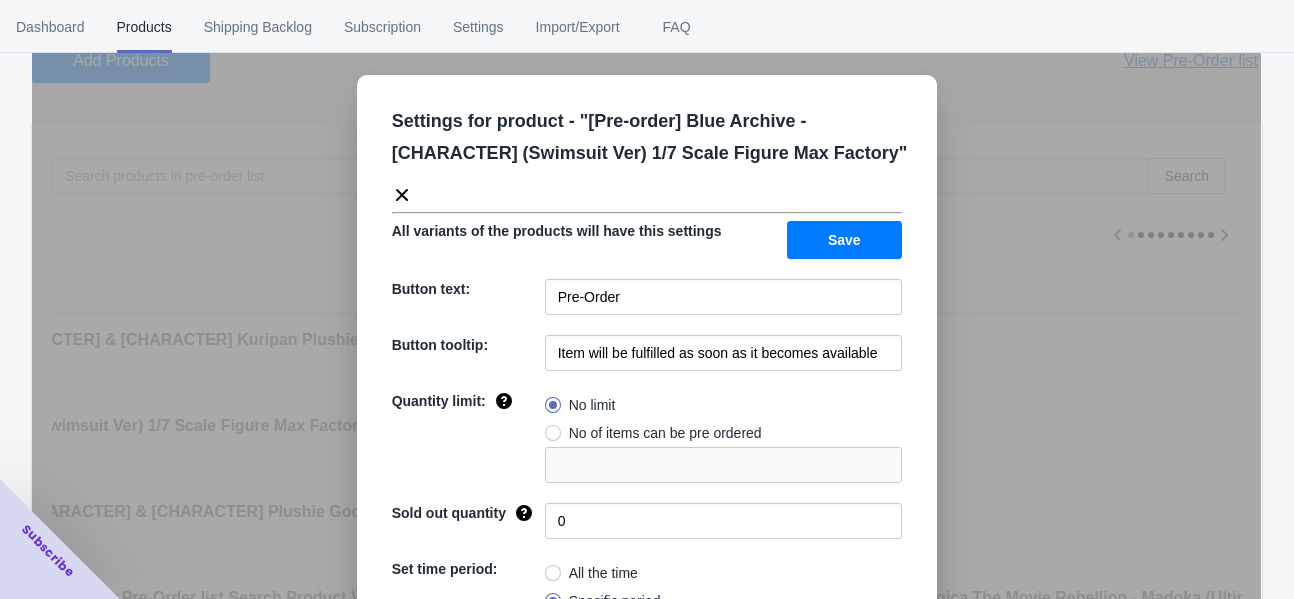 click 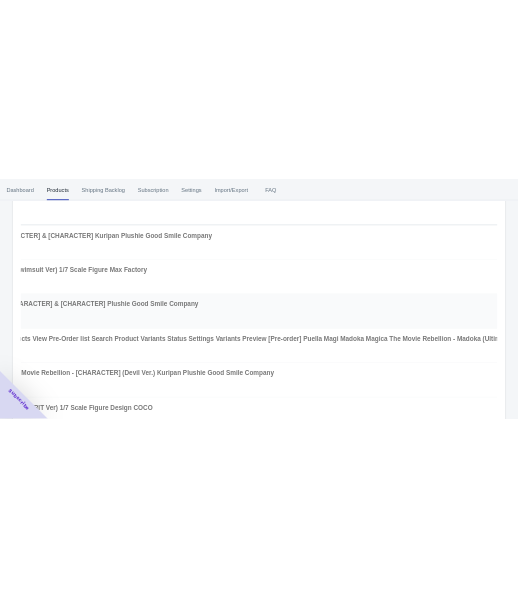 scroll, scrollTop: 326, scrollLeft: 0, axis: vertical 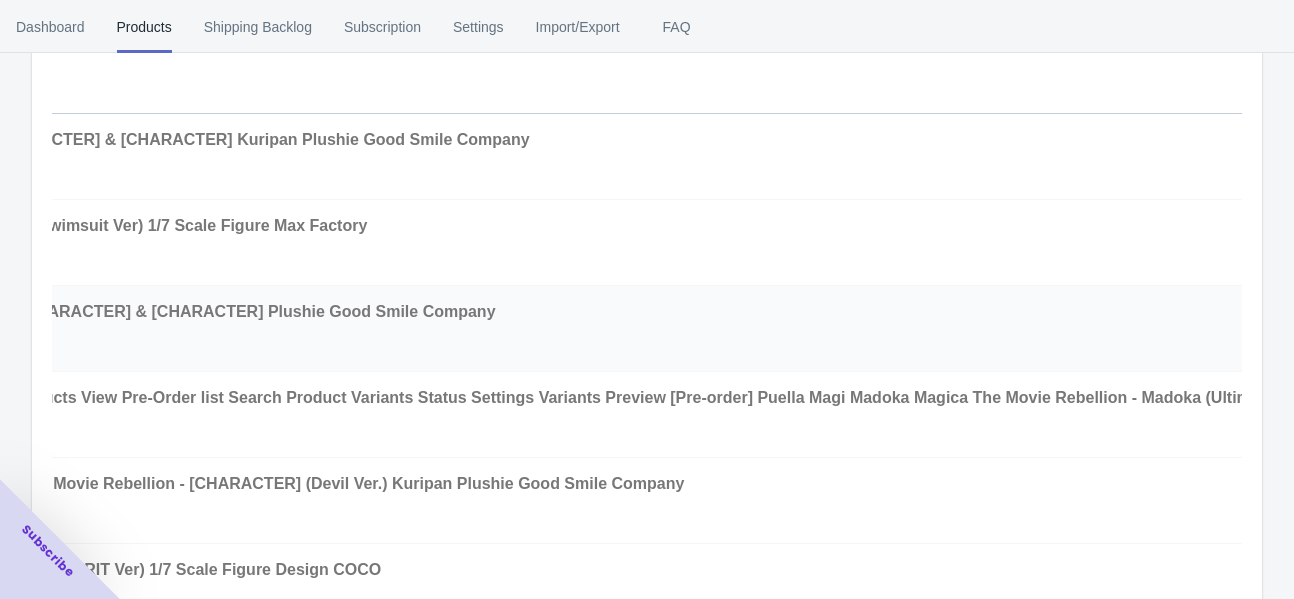 click at bounding box center (1854, 320) 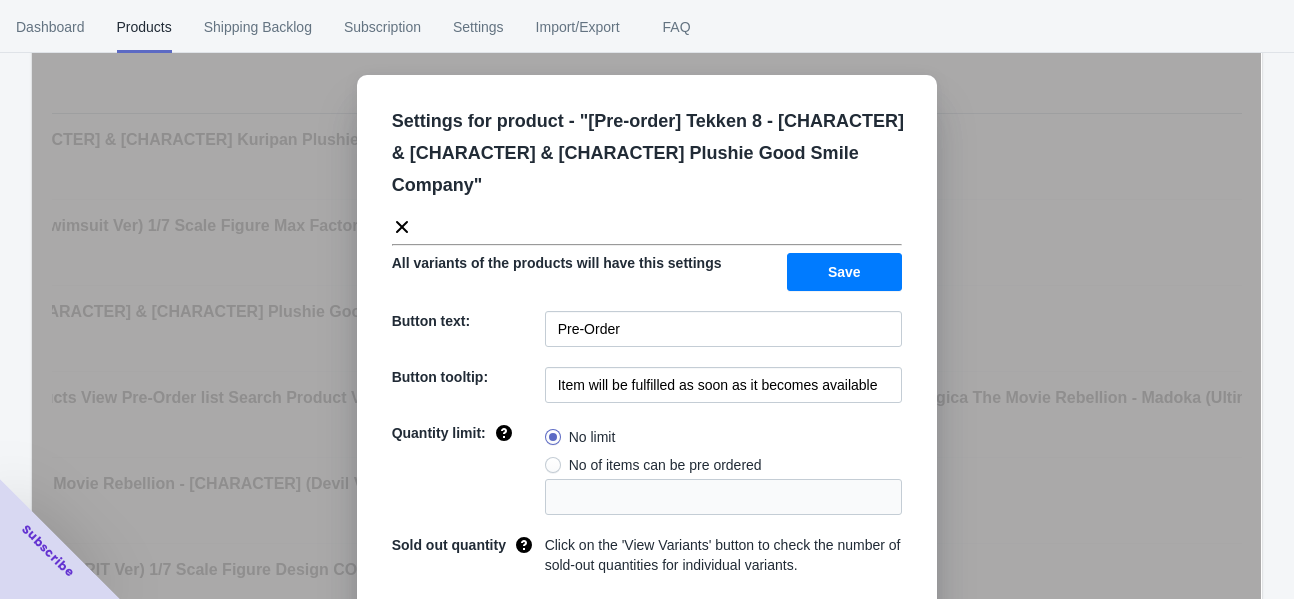 click on "Settings for product - " [Pre-order] Tekken 8 - [CHARACTER] & [CHARACTER] & [CHARACTER] Plushie Good Smile Company "" at bounding box center (639, 163) 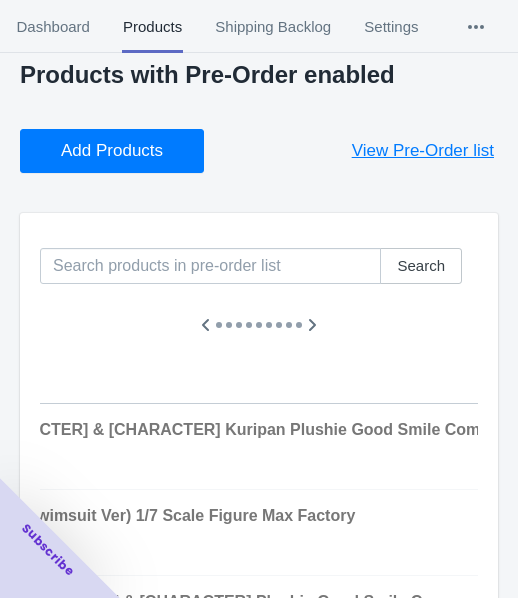 scroll, scrollTop: 0, scrollLeft: 0, axis: both 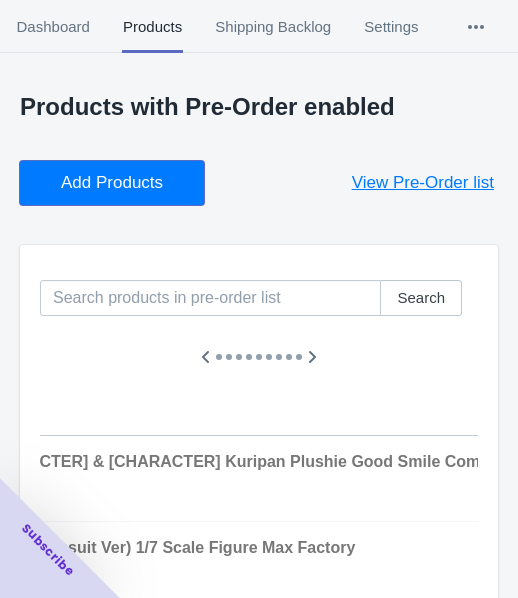 click on "Add Products" at bounding box center [112, 183] 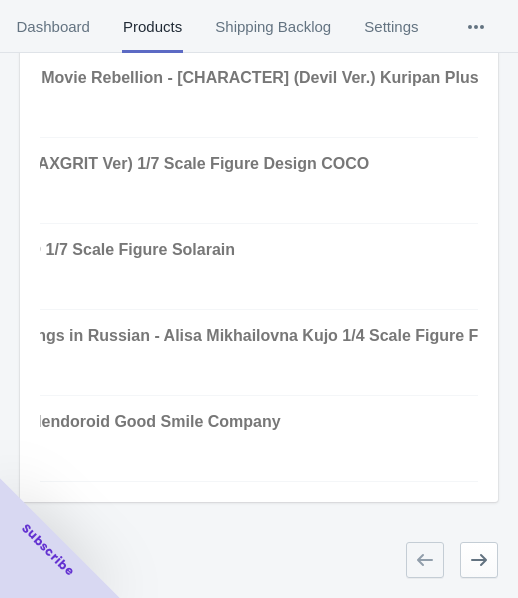 scroll, scrollTop: 823, scrollLeft: 0, axis: vertical 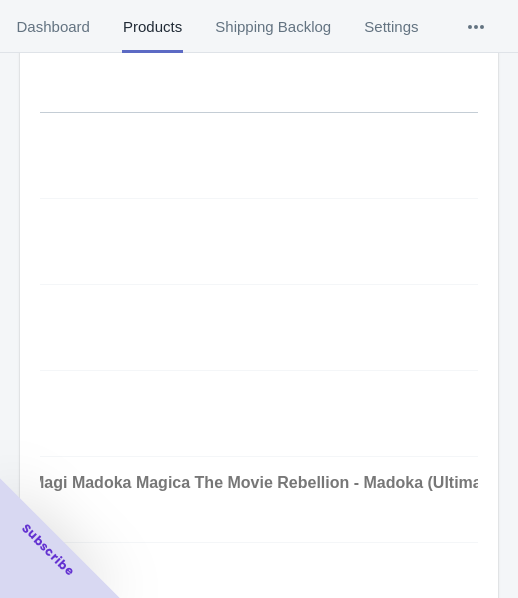 click at bounding box center (1076, 147) 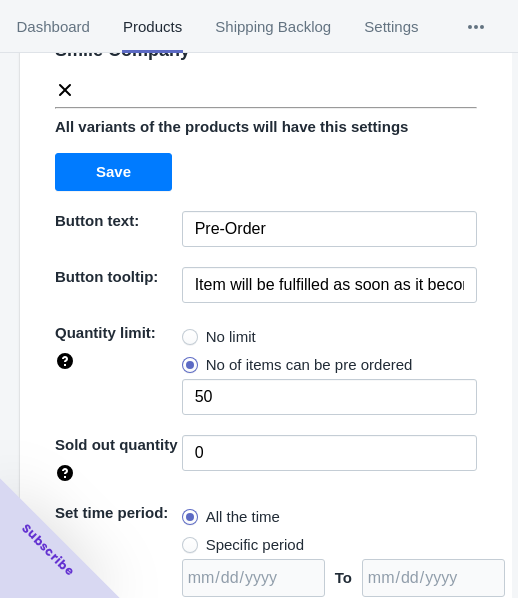 scroll, scrollTop: 290, scrollLeft: 0, axis: vertical 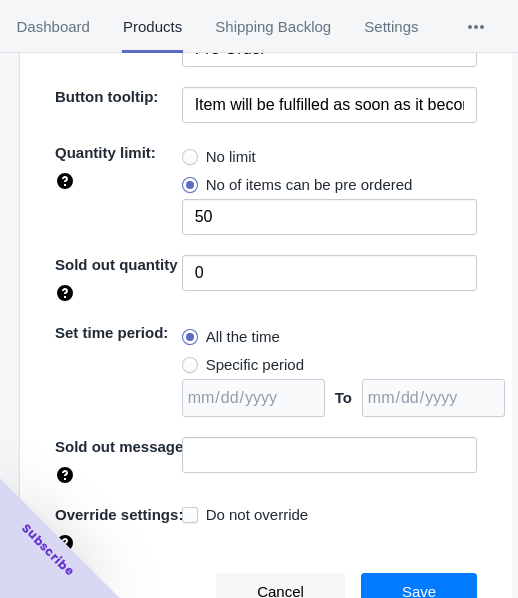 click on "No limit" at bounding box center [231, 157] 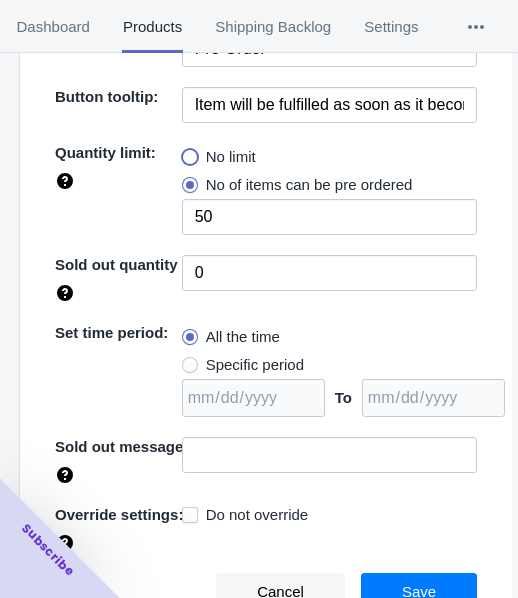 radio on "true" 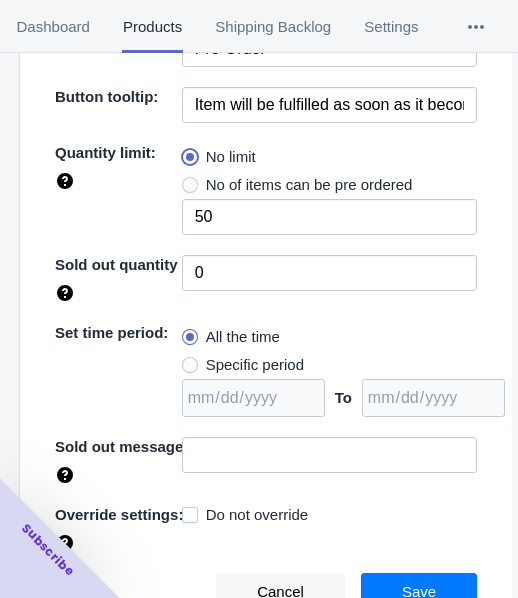 type 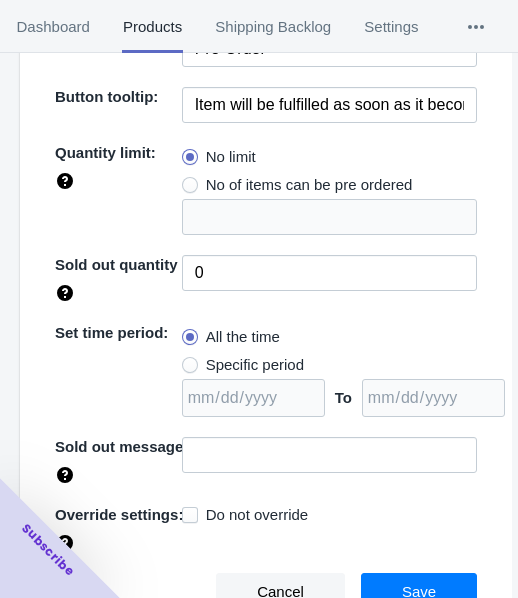 click on "Specific period" at bounding box center [255, 365] 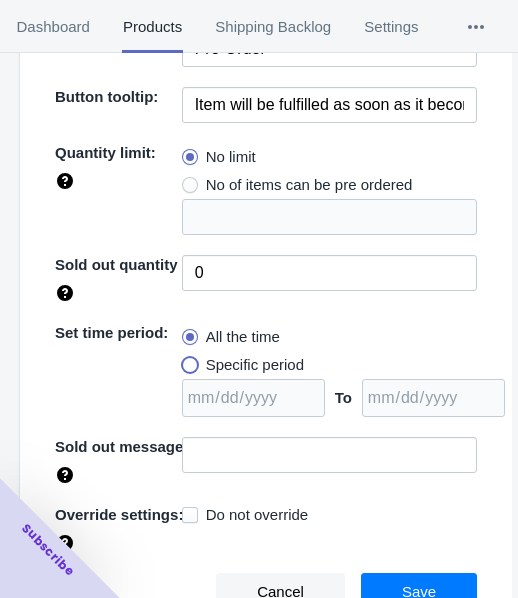 radio on "true" 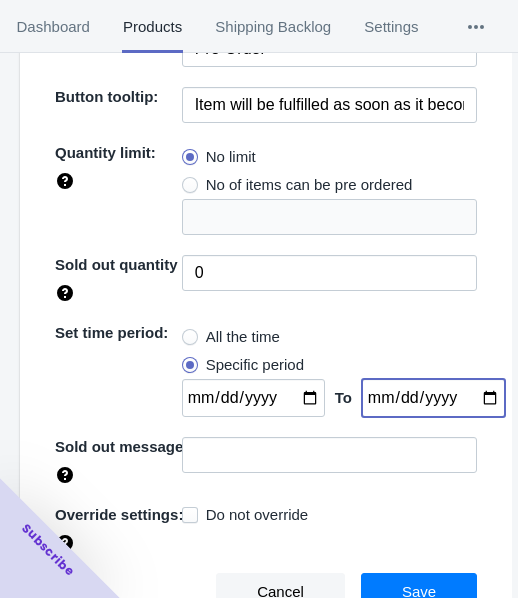 click at bounding box center (433, 398) 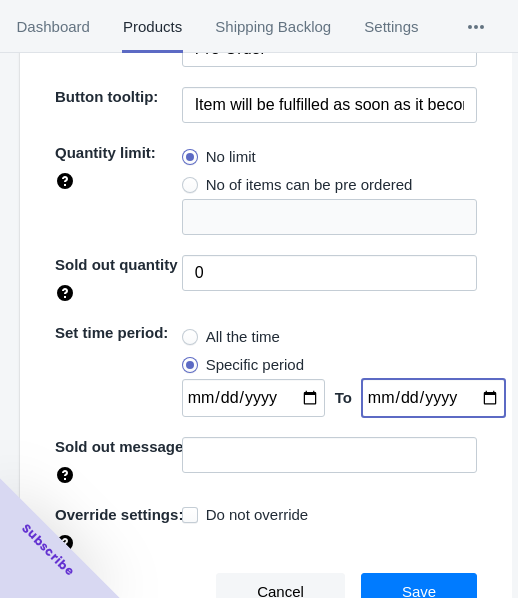 type on "[DATE]" 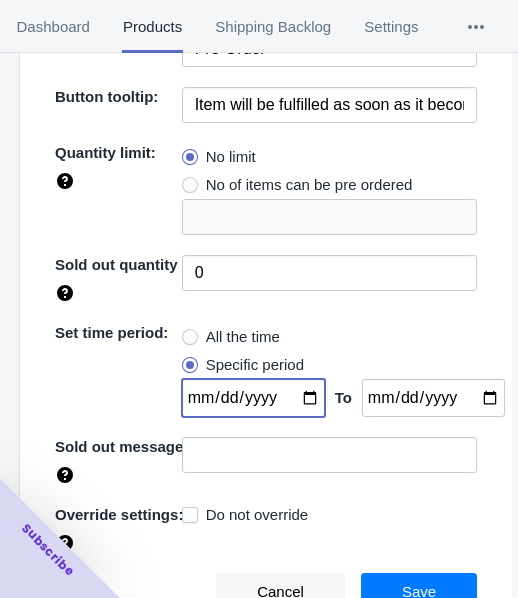 click at bounding box center (253, 398) 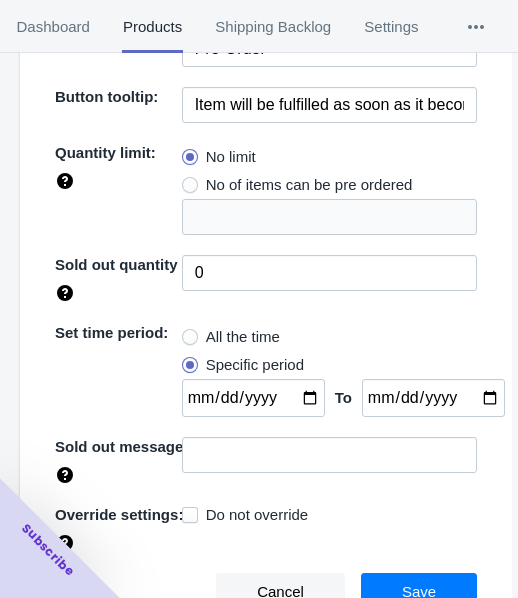 click on "Save" at bounding box center [419, 592] 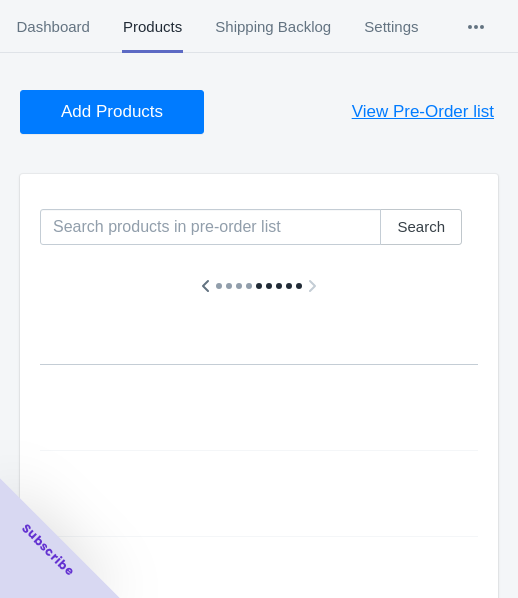 scroll, scrollTop: 0, scrollLeft: 0, axis: both 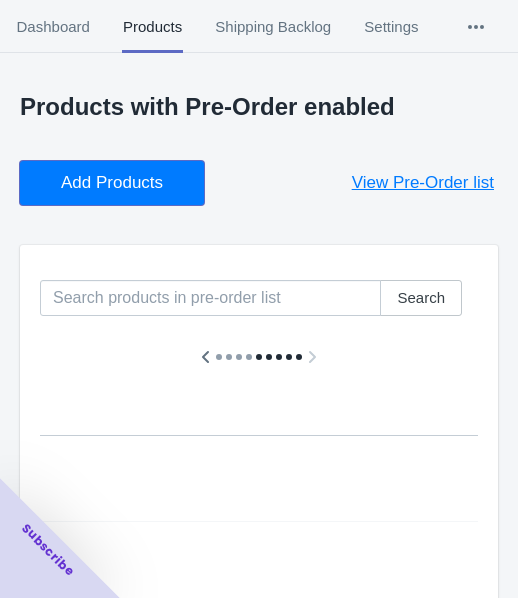 click on "Add Products" at bounding box center (112, 183) 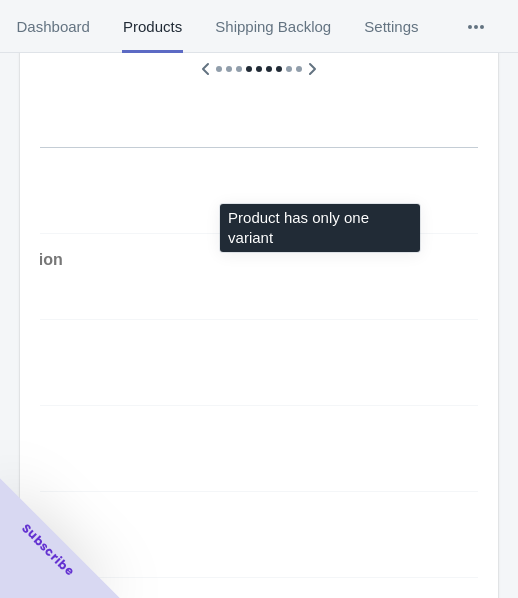 scroll, scrollTop: 300, scrollLeft: 0, axis: vertical 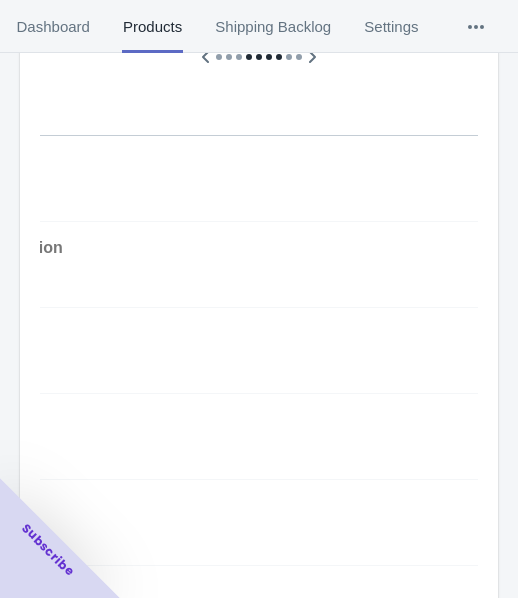 click 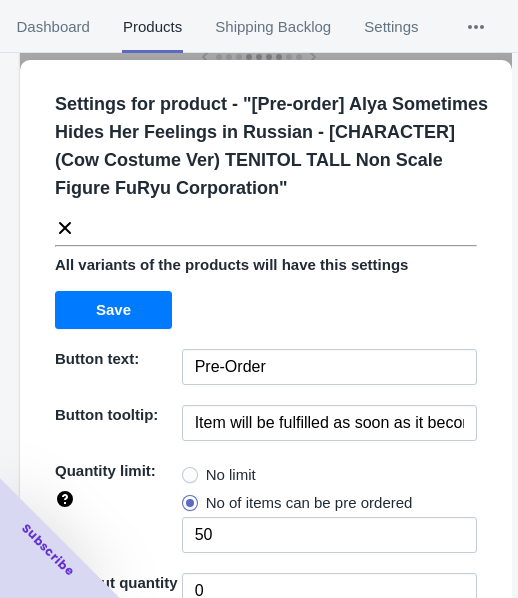 click 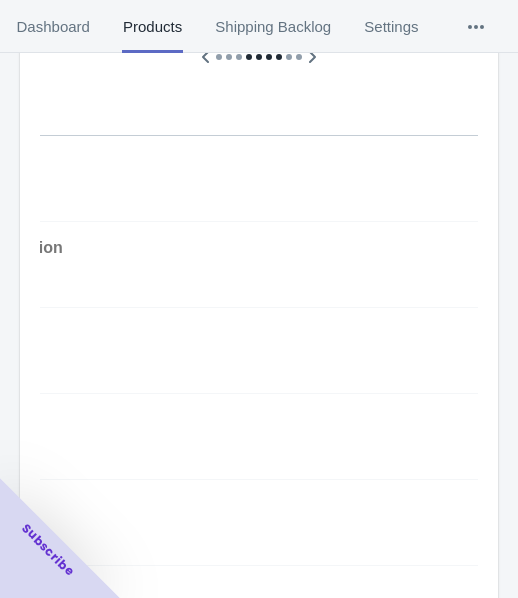 click 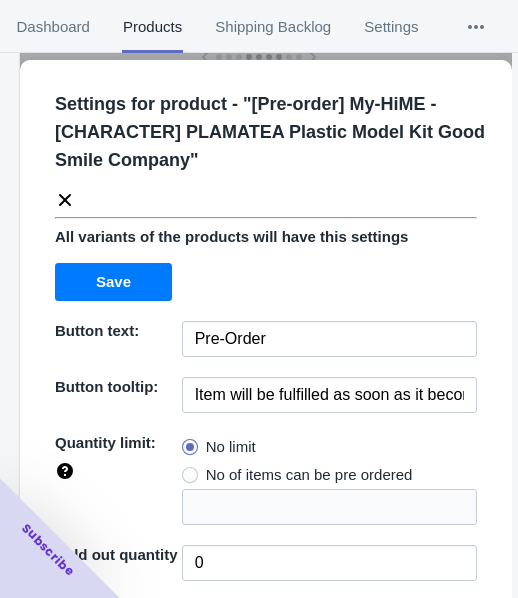 click 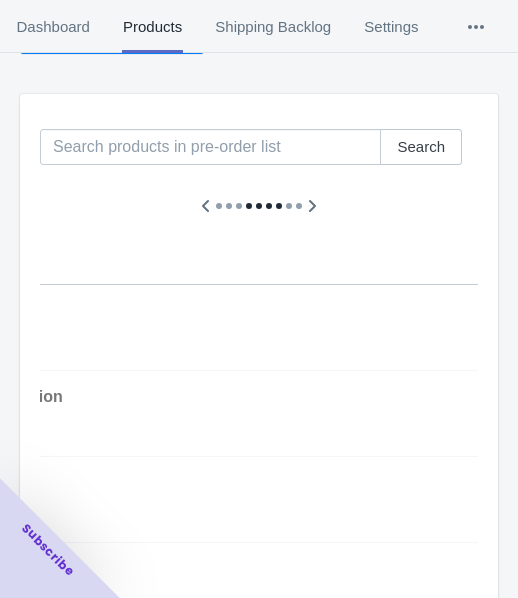 scroll, scrollTop: 100, scrollLeft: 0, axis: vertical 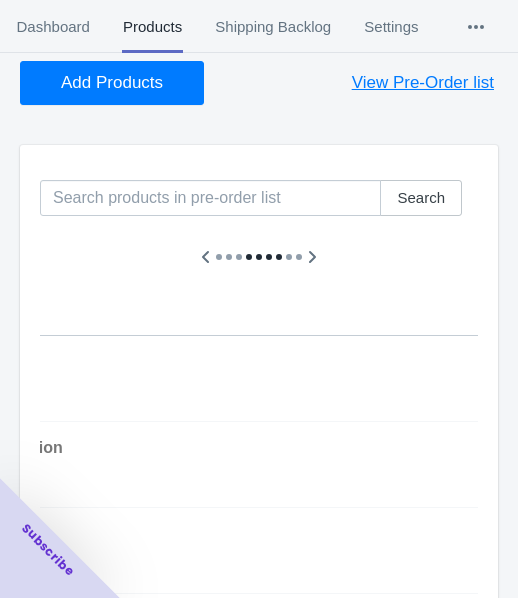 click at bounding box center (1076, 370) 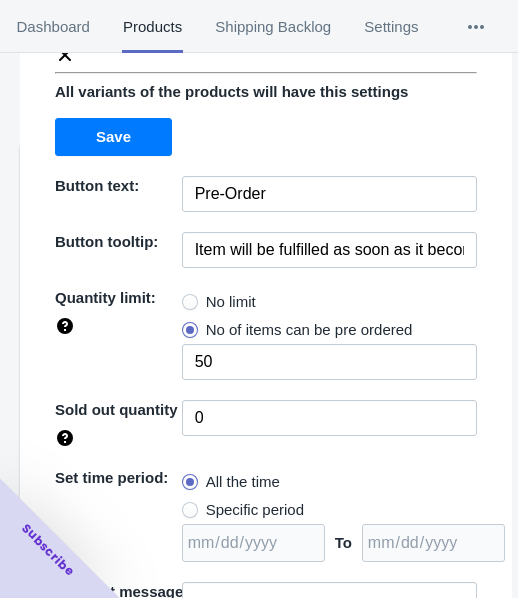 scroll, scrollTop: 200, scrollLeft: 0, axis: vertical 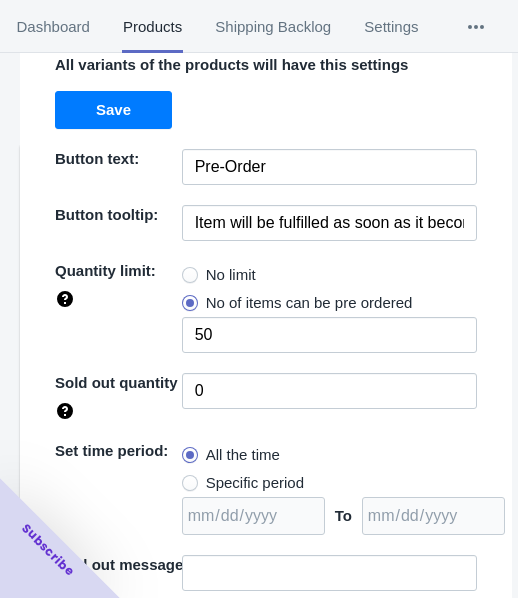 click on "No limit" at bounding box center (231, 275) 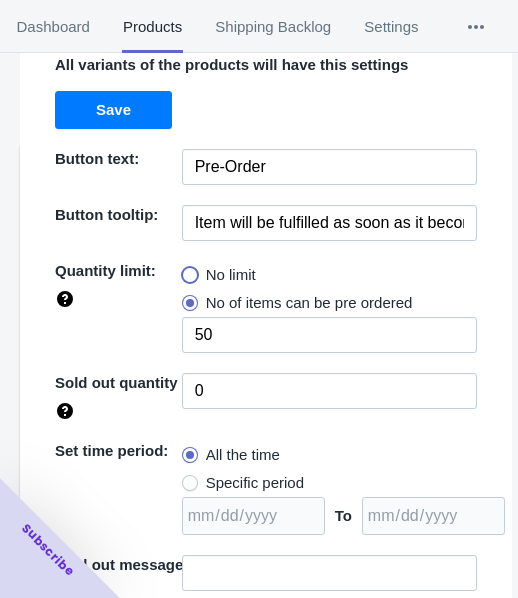 radio on "true" 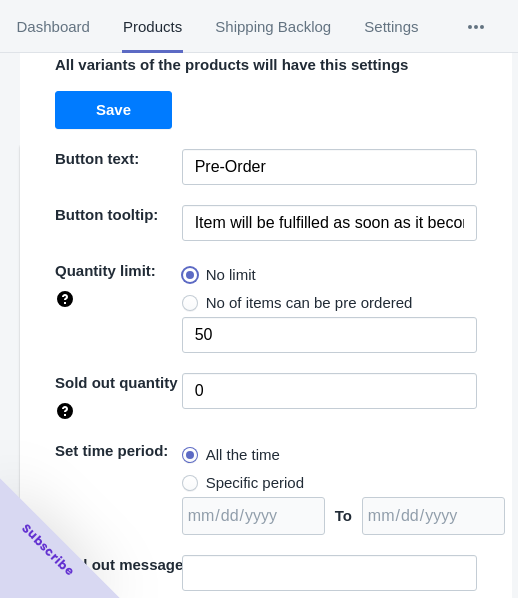 type 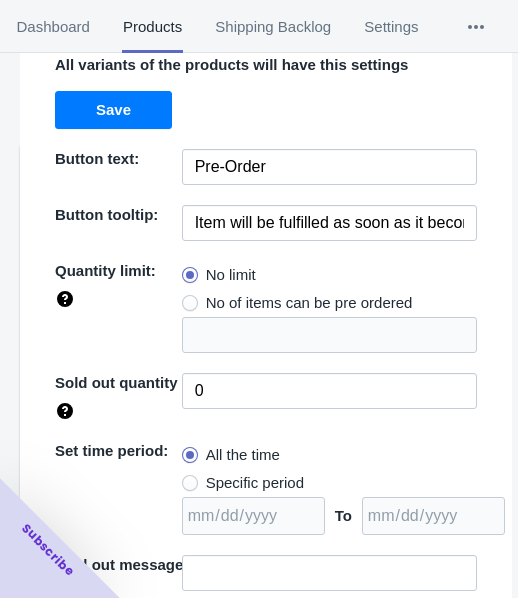 click on "Specific period" at bounding box center [255, 483] 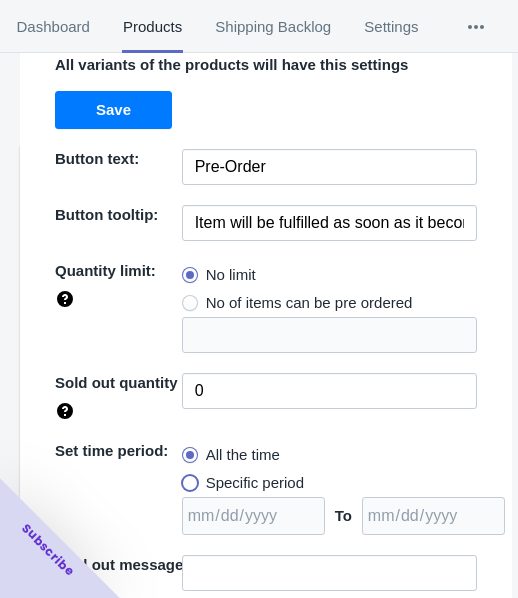 radio on "true" 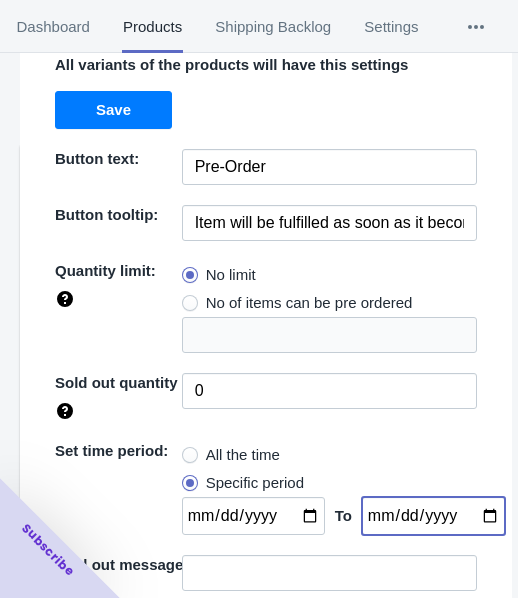 click at bounding box center [433, 516] 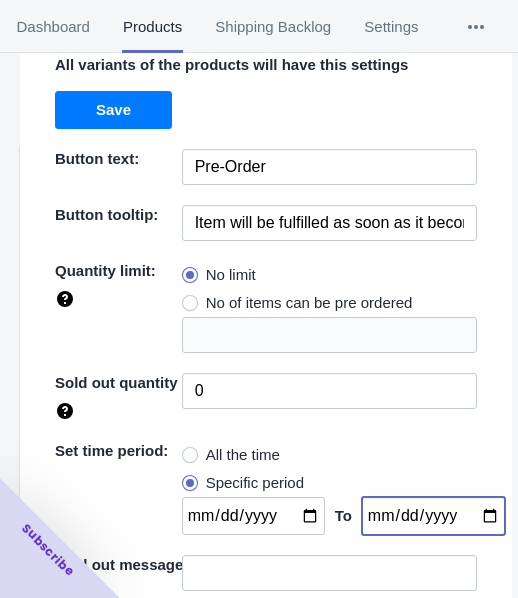 type on "[DATE]" 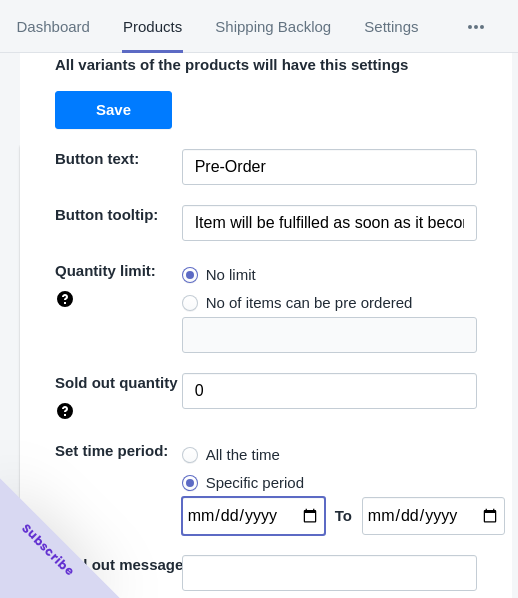 click at bounding box center [253, 516] 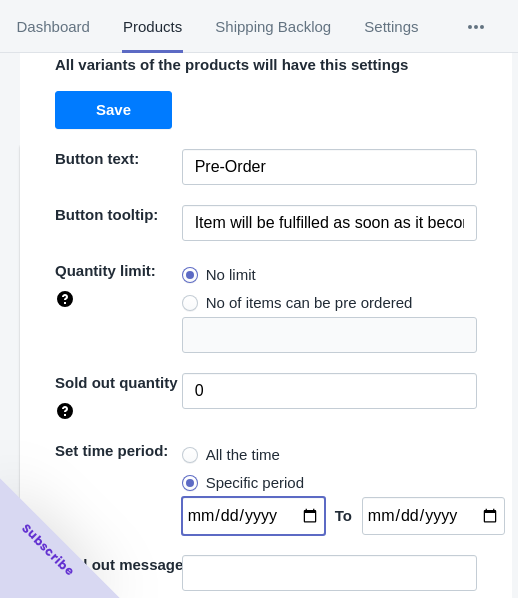 type on "[DATE]" 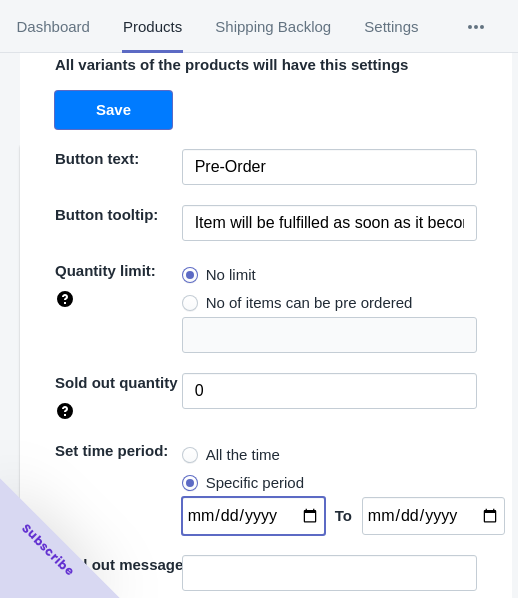 click on "Save" at bounding box center [113, 110] 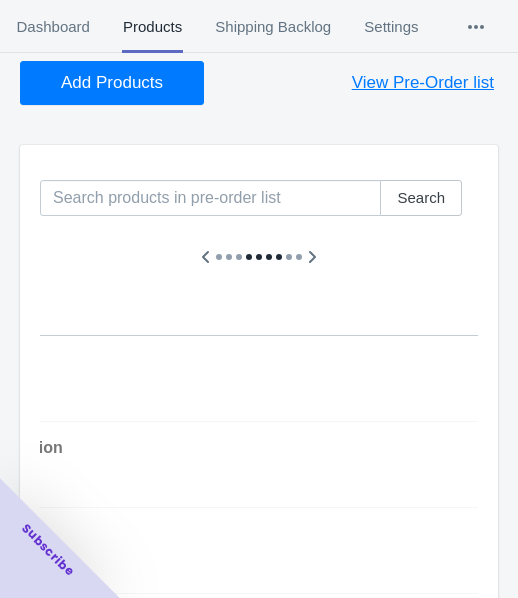 click at bounding box center (1076, 456) 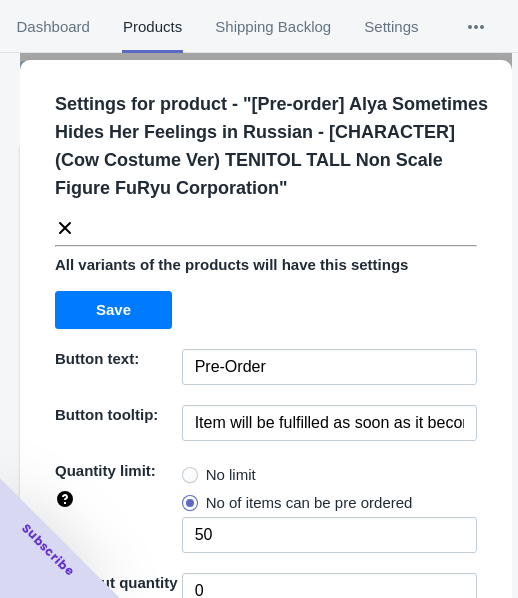 click on "No limit" at bounding box center [231, 475] 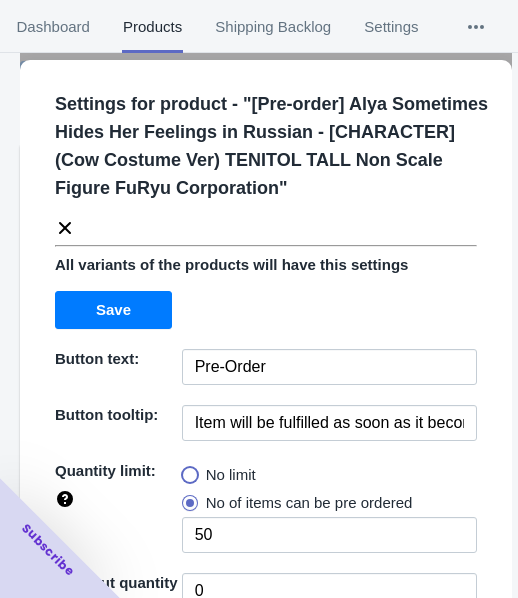 radio on "true" 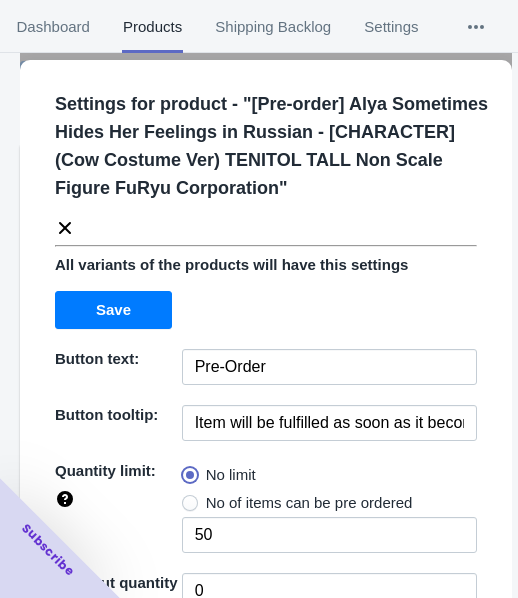 type 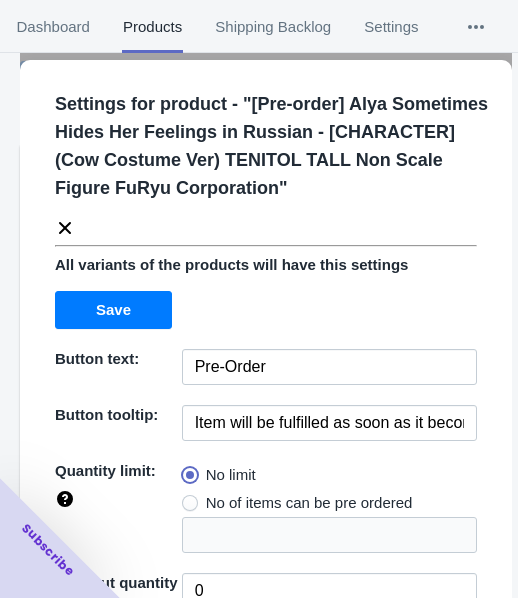 scroll, scrollTop: 318, scrollLeft: 0, axis: vertical 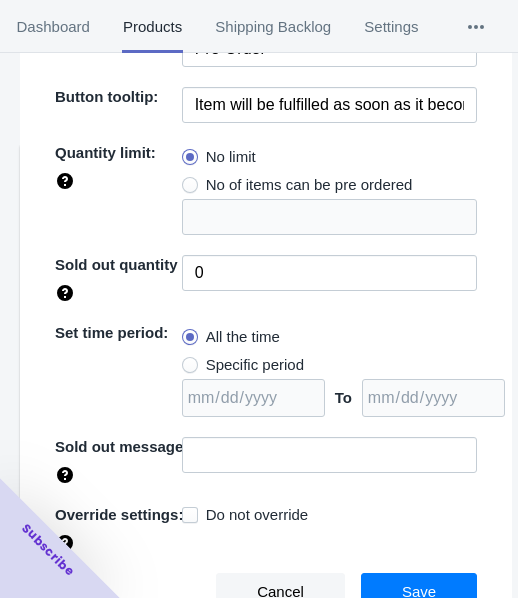 click on "Specific period" at bounding box center (255, 365) 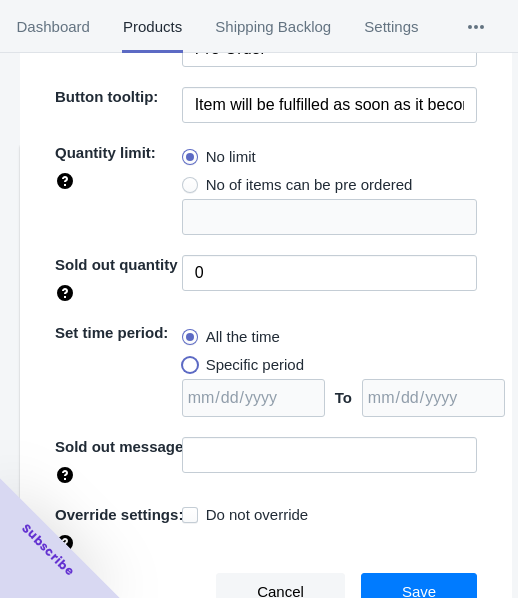 click on "Specific period" at bounding box center [187, 360] 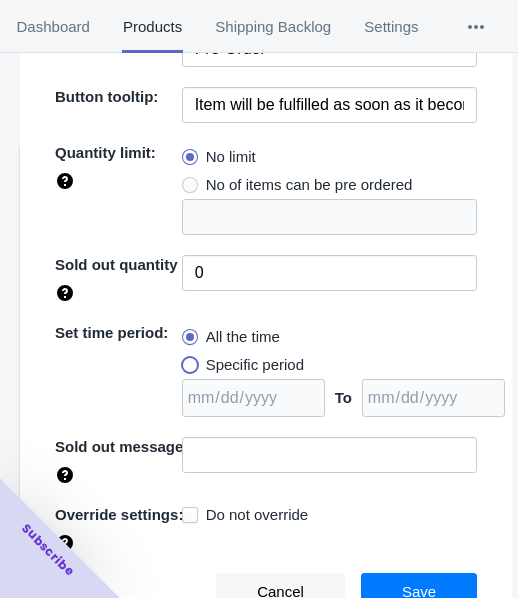 radio on "true" 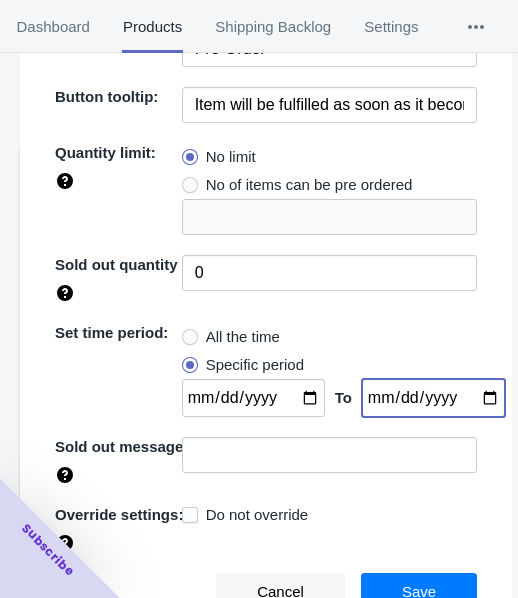 click at bounding box center [433, 398] 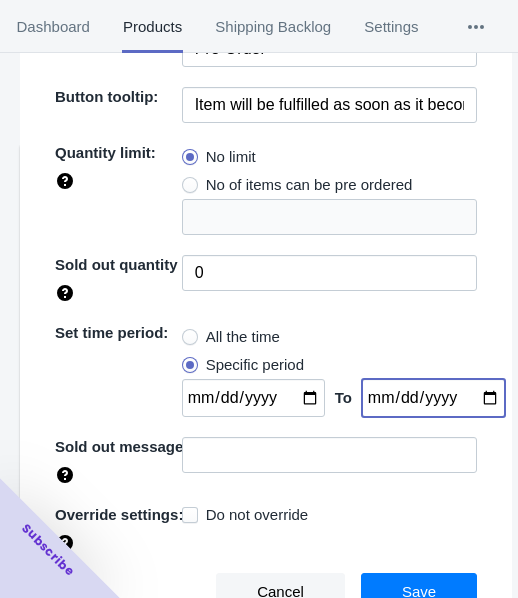 type on "[DATE]" 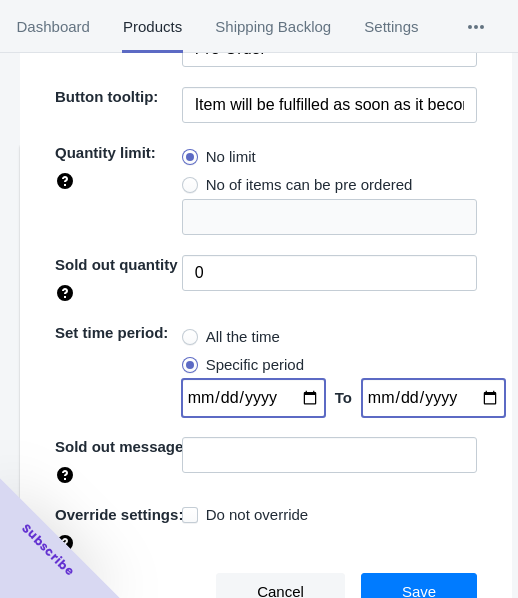 click at bounding box center [253, 398] 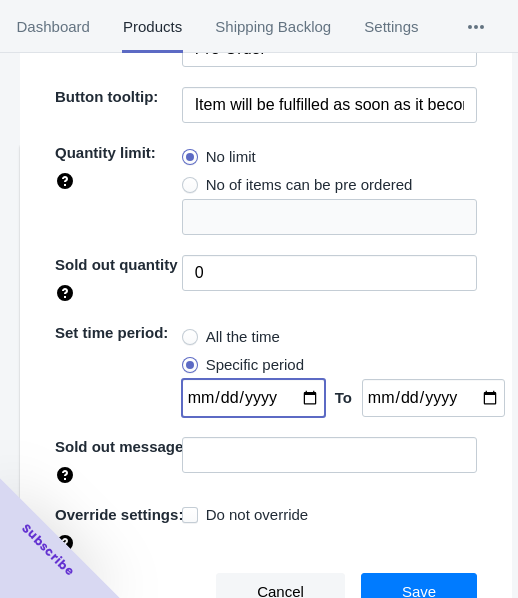 type on "[DATE]" 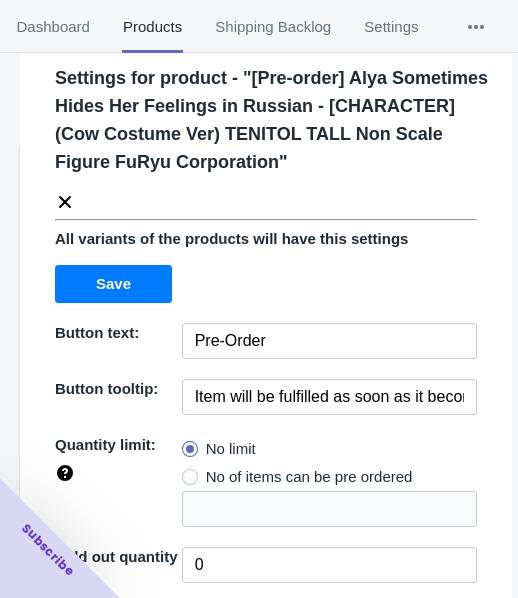 scroll, scrollTop: 0, scrollLeft: 0, axis: both 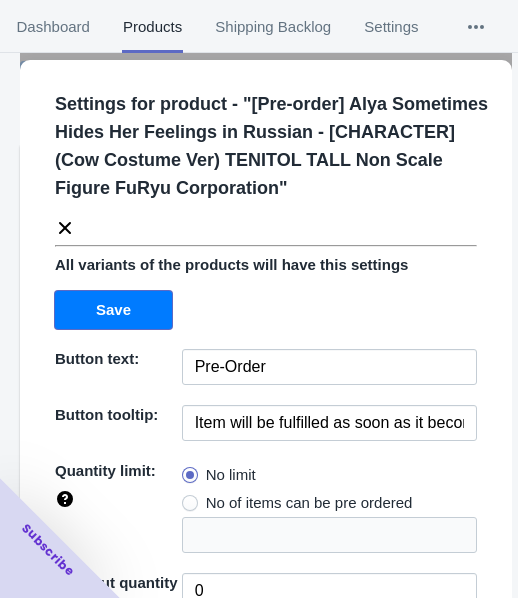 click on "Save" at bounding box center (113, 310) 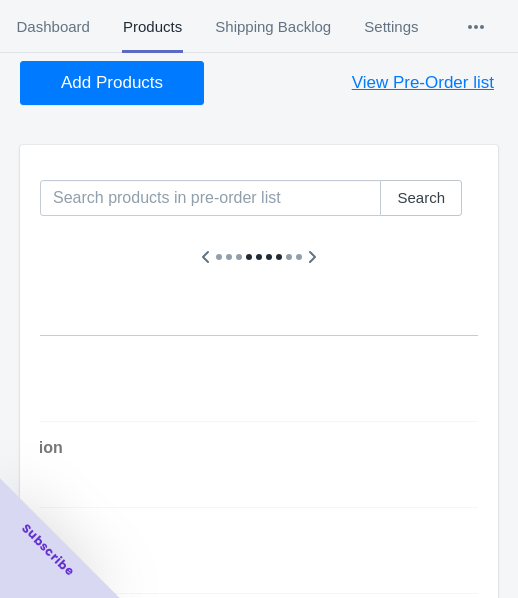 click on "Add Products" at bounding box center [112, 83] 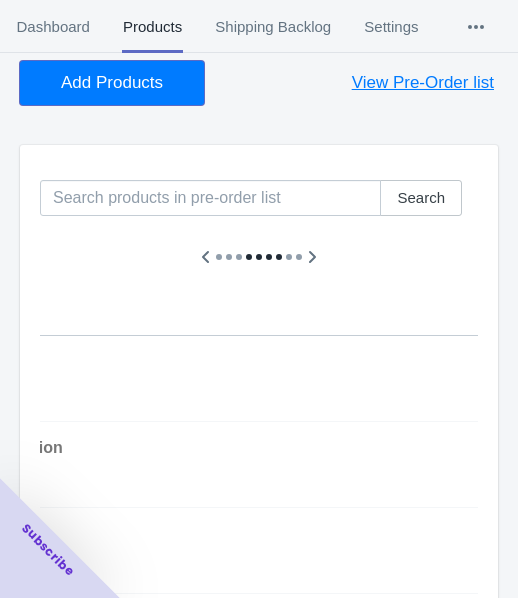 click on "Add Products" at bounding box center (112, 83) 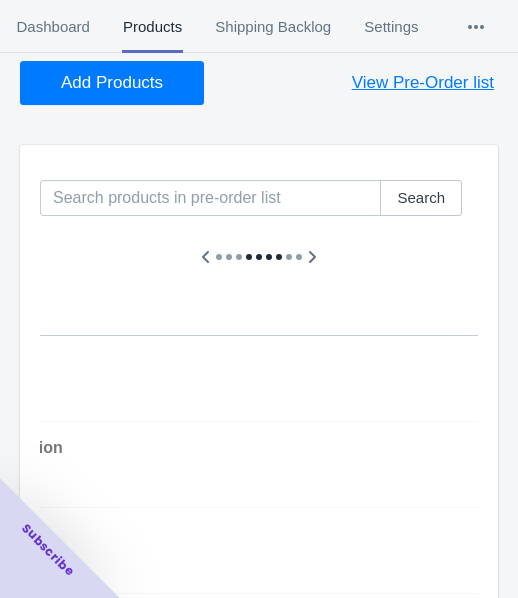 click at bounding box center [1076, 370] 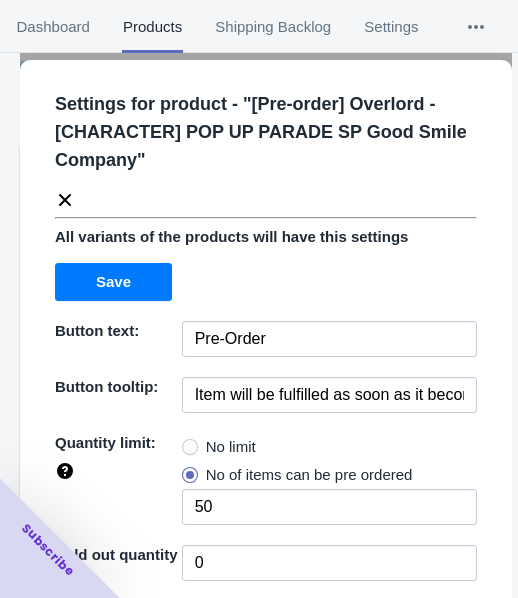 click on "No limit" at bounding box center (219, 447) 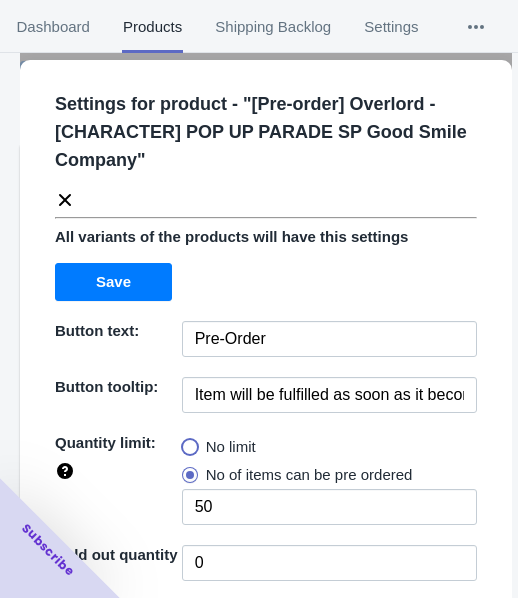 click on "No limit" at bounding box center [187, 442] 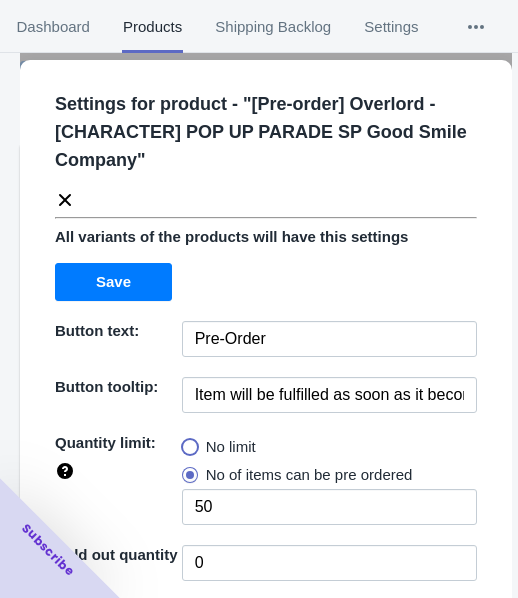 radio on "true" 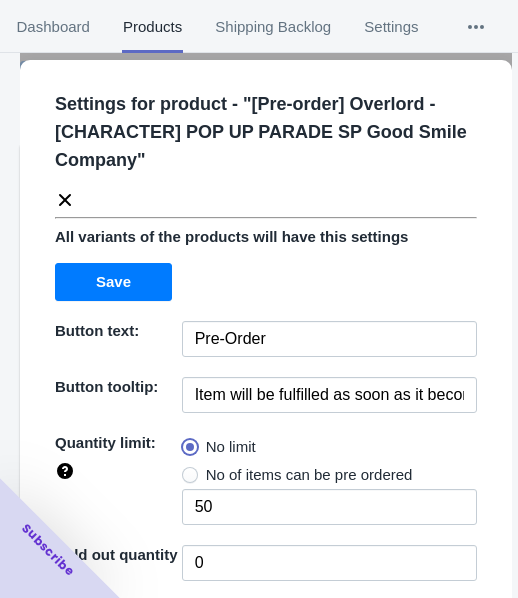 type 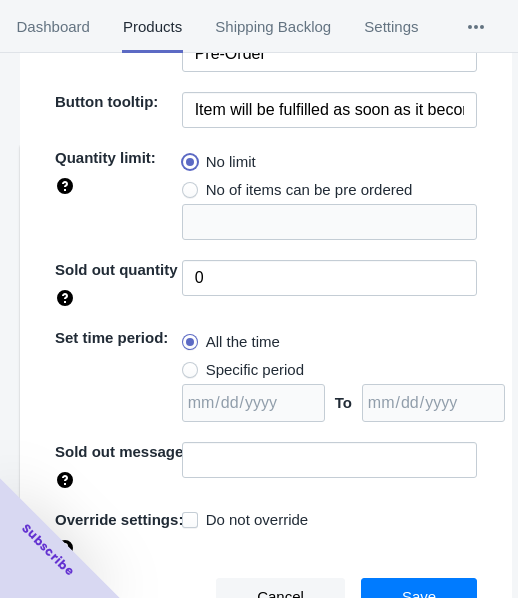 scroll, scrollTop: 290, scrollLeft: 0, axis: vertical 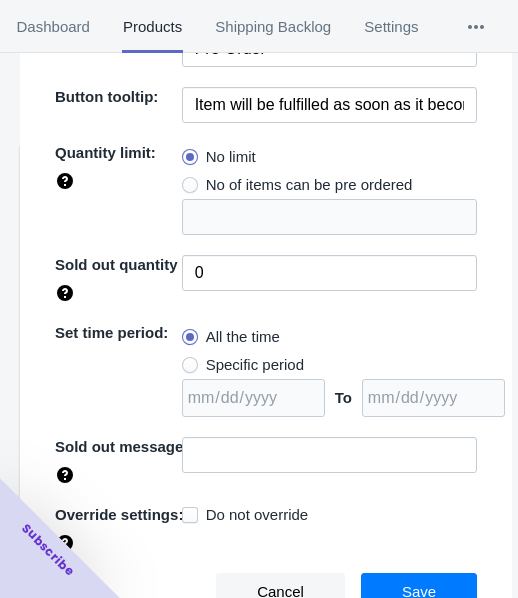 click on "Specific period" at bounding box center (255, 365) 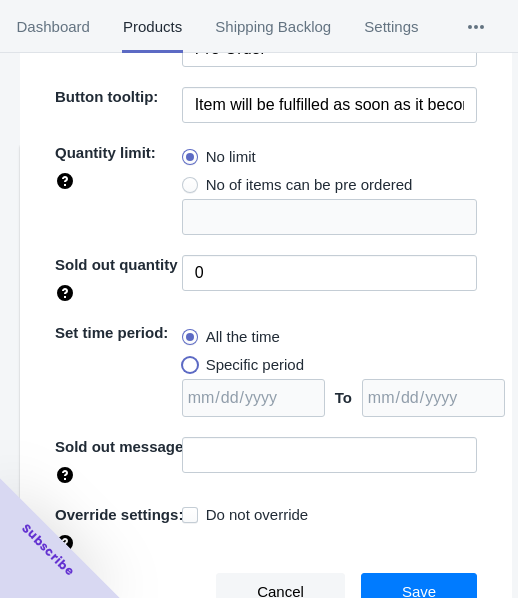 click on "Specific period" at bounding box center [187, 360] 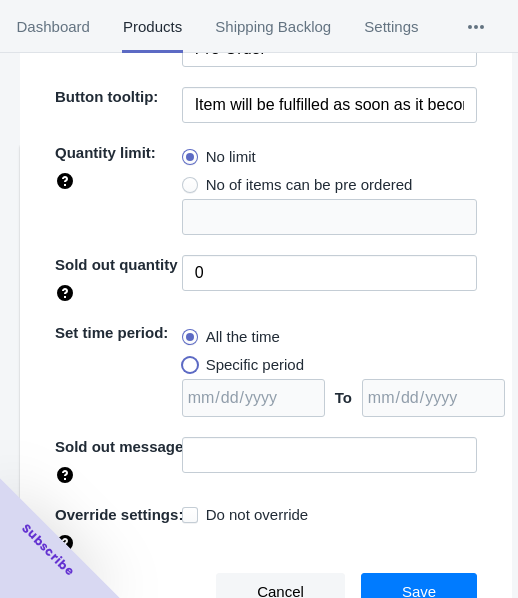 radio on "true" 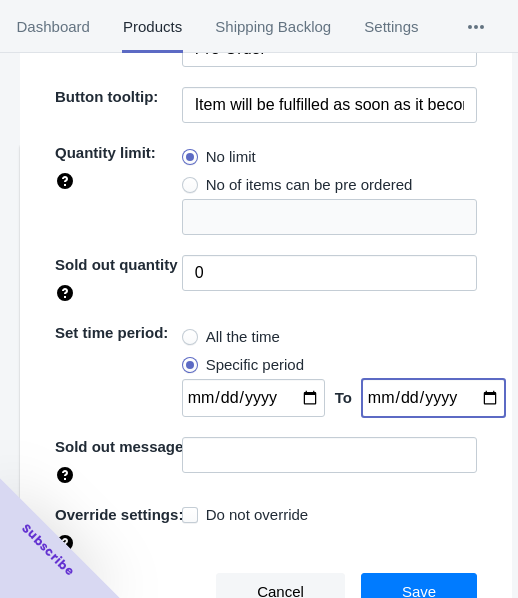 click on "[DATE]" at bounding box center [433, 398] 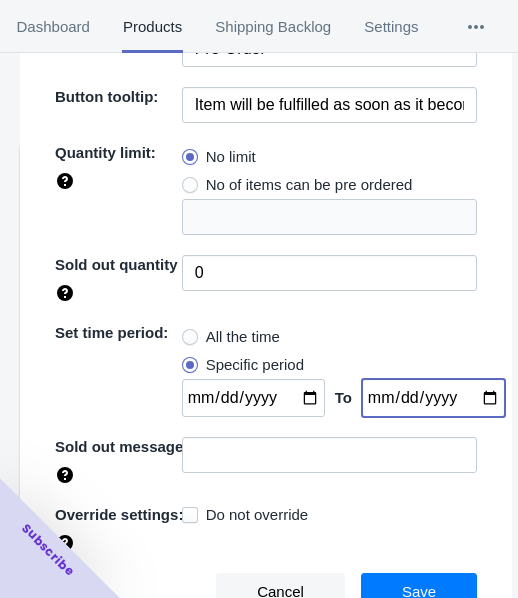 click on "[DATE]" at bounding box center [433, 398] 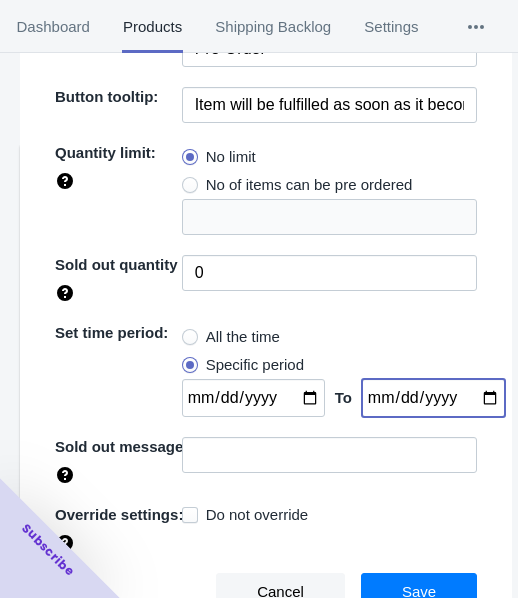 type on "2025-08-17" 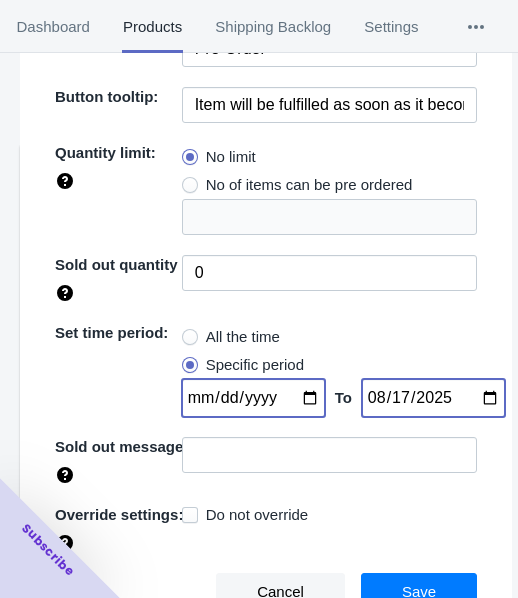 click on "[DATE]" at bounding box center (253, 398) 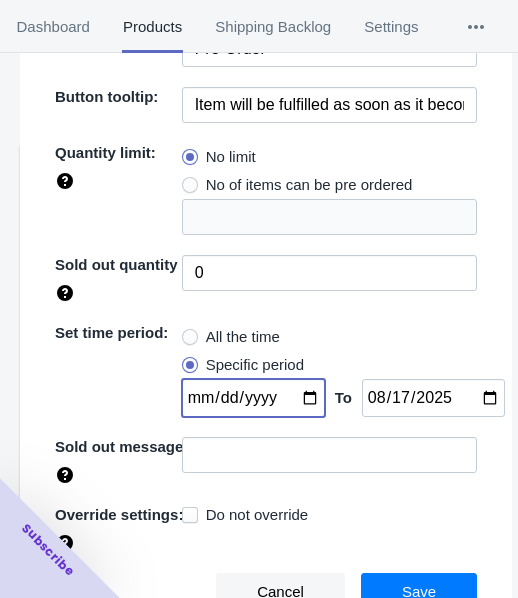 click on "[DATE]" at bounding box center (253, 398) 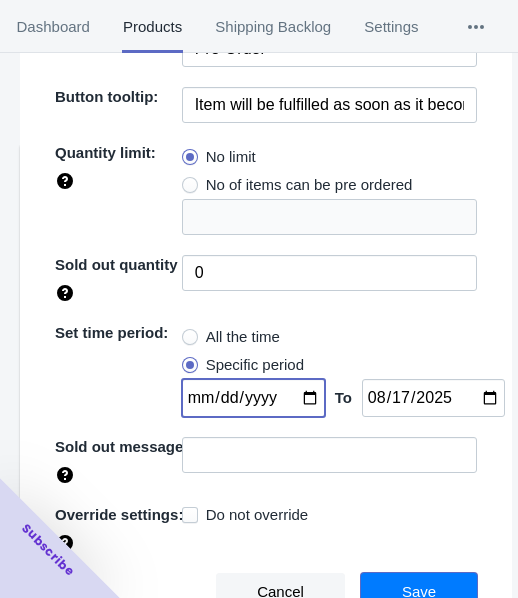 click on "Save" at bounding box center (419, 592) 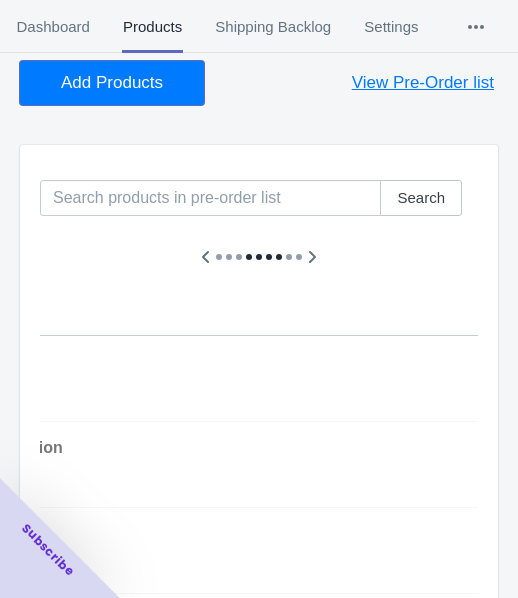 click on "Add Products" at bounding box center (112, 83) 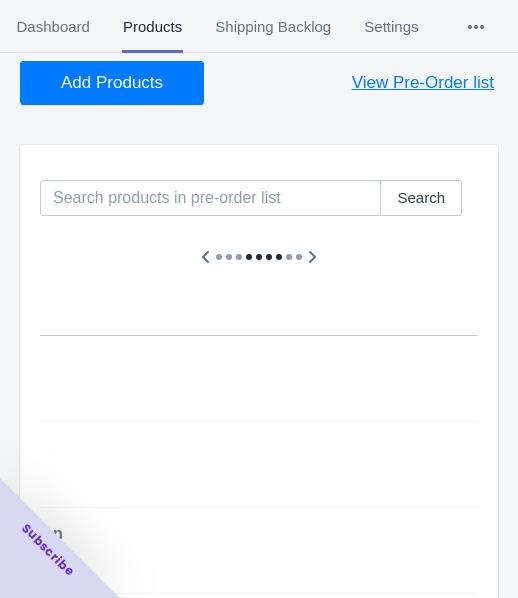 click 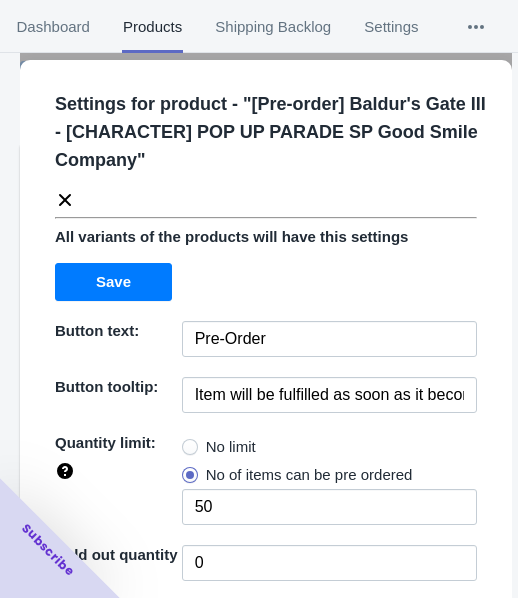 click on "No limit" at bounding box center (231, 447) 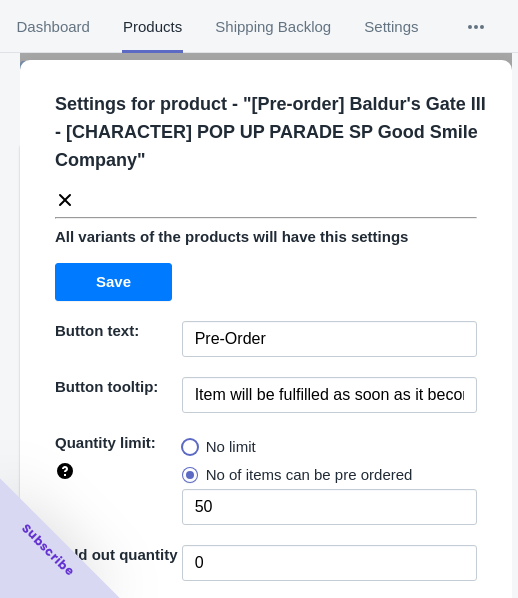 radio on "true" 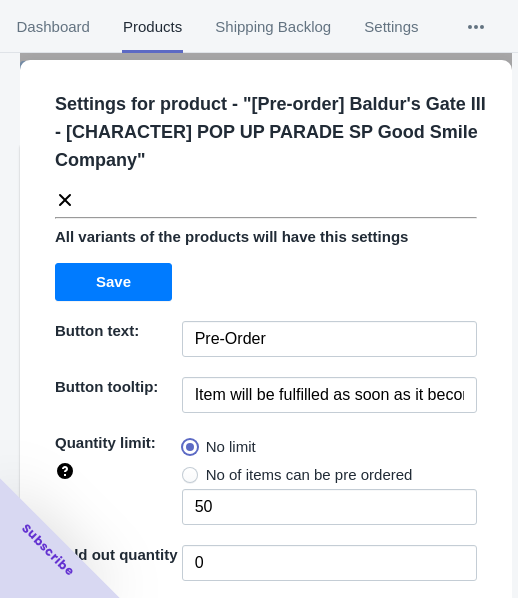type 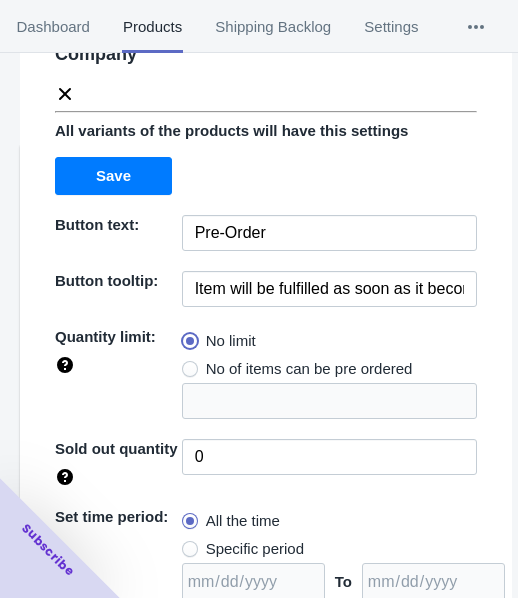 scroll, scrollTop: 290, scrollLeft: 0, axis: vertical 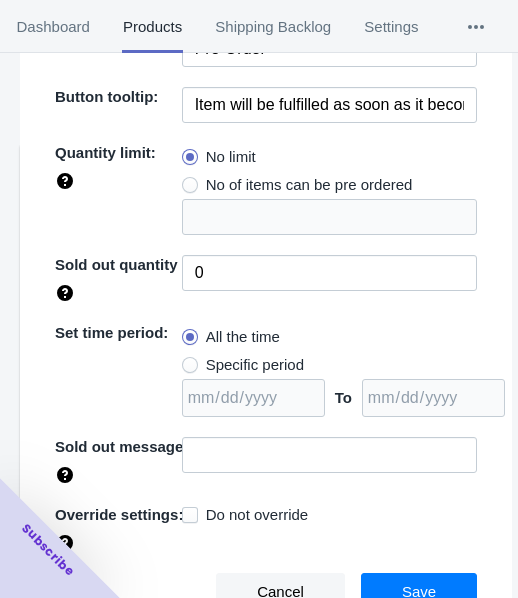 click on "Specific period" at bounding box center (255, 365) 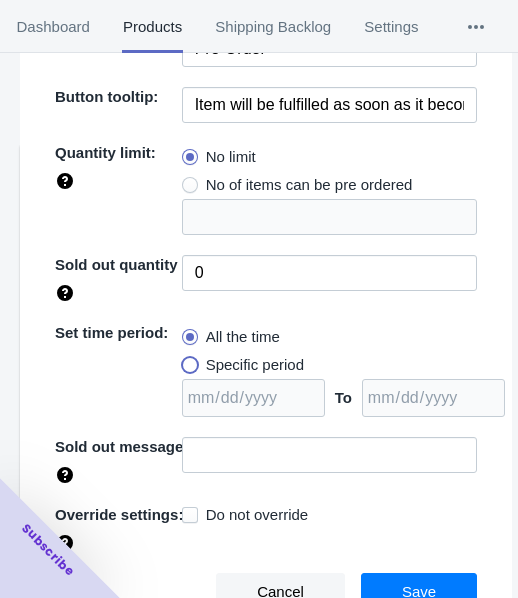 click on "Specific period" at bounding box center (187, 360) 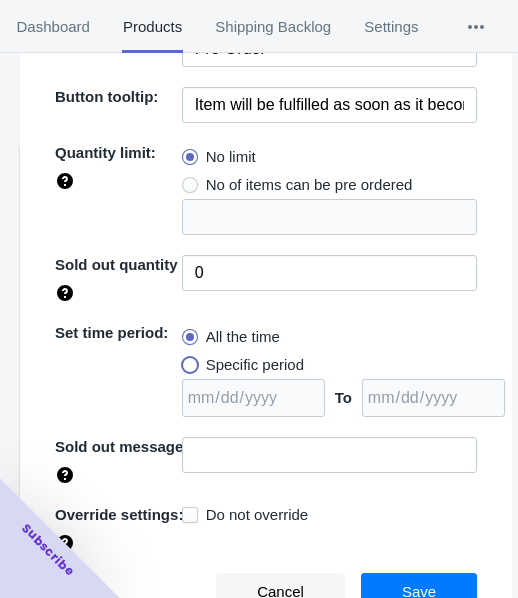 radio on "true" 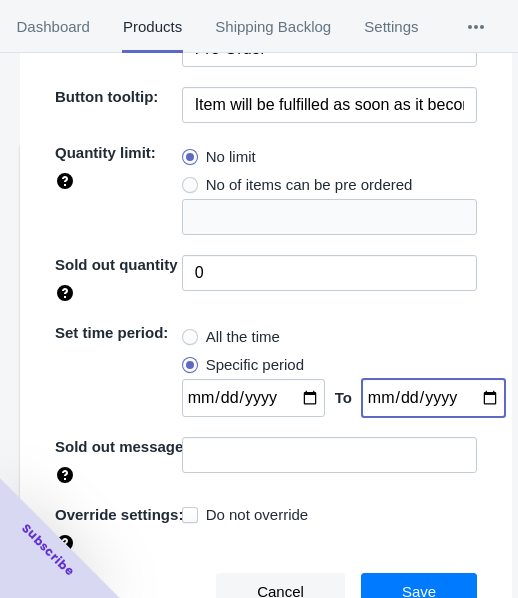 click at bounding box center (433, 398) 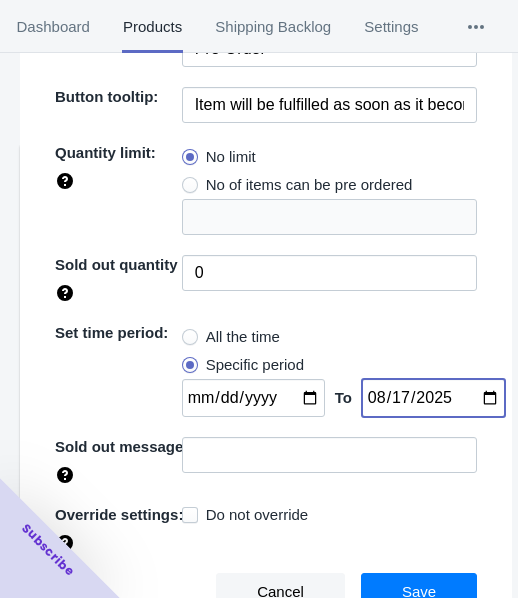 type on "2025-08-17" 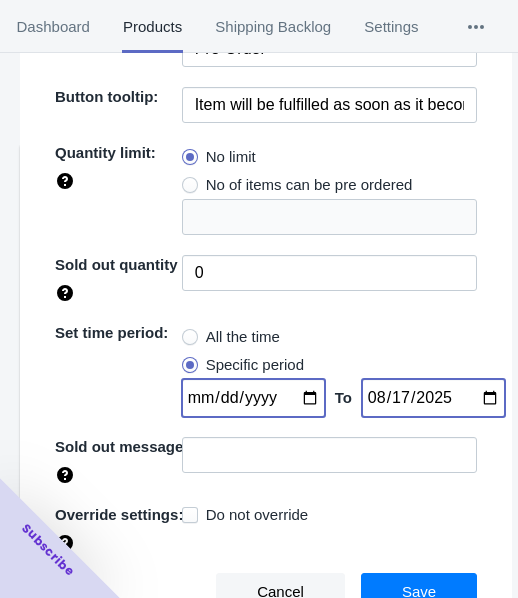 click at bounding box center (253, 398) 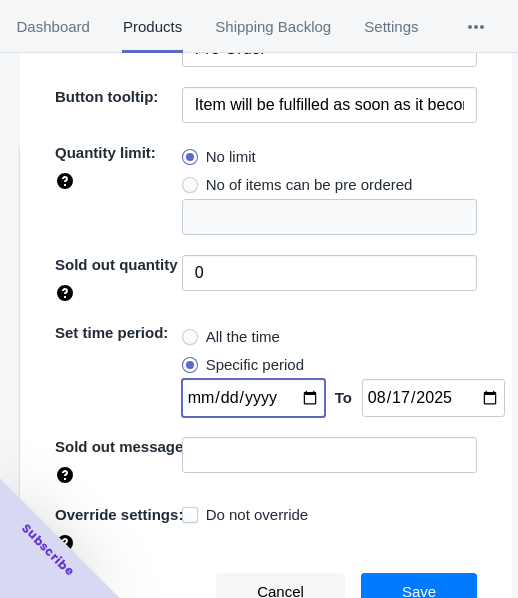 type on "[DATE]" 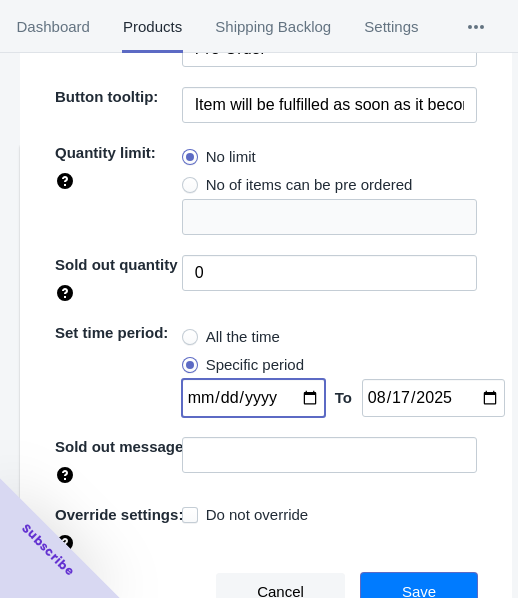 click on "Save" at bounding box center (419, 592) 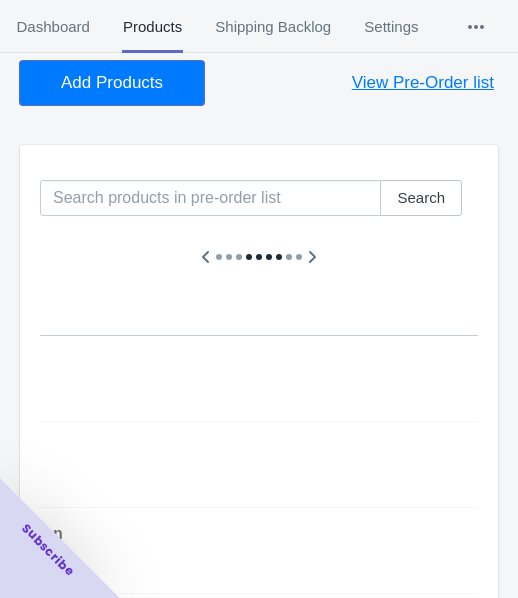 click on "Add Products" at bounding box center [112, 83] 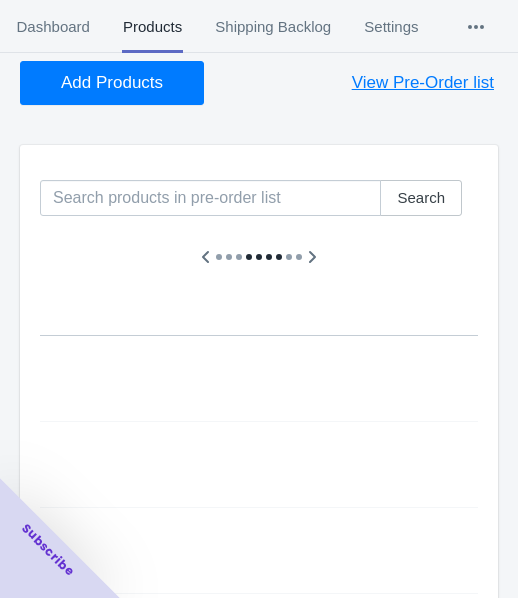 click 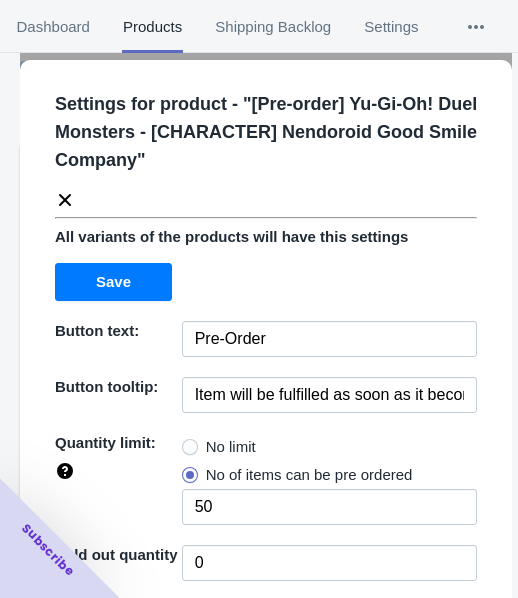 scroll, scrollTop: 290, scrollLeft: 0, axis: vertical 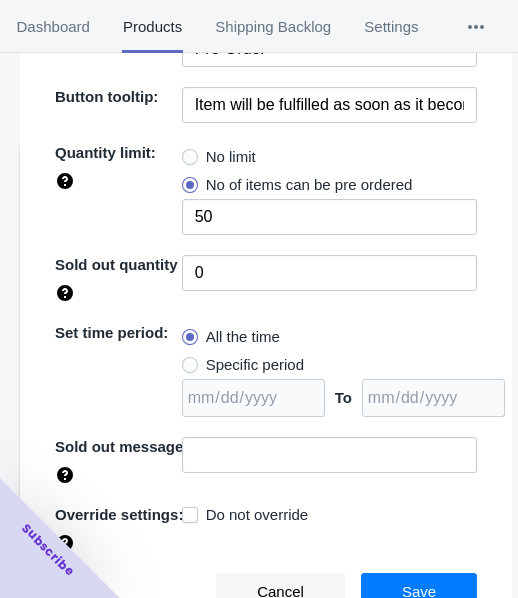 click on "No limit" at bounding box center [231, 157] 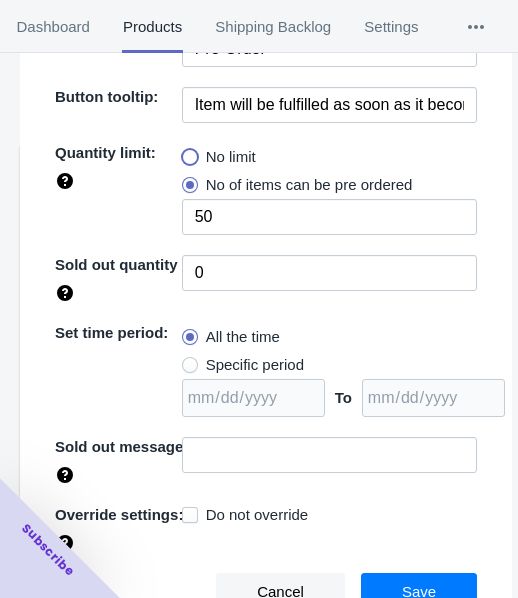 radio on "true" 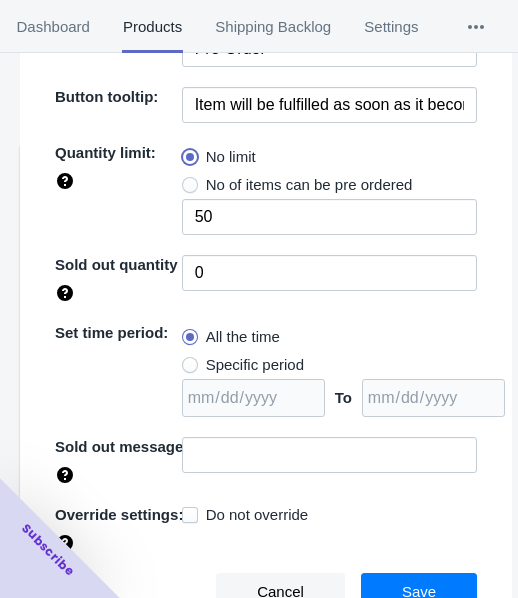 type 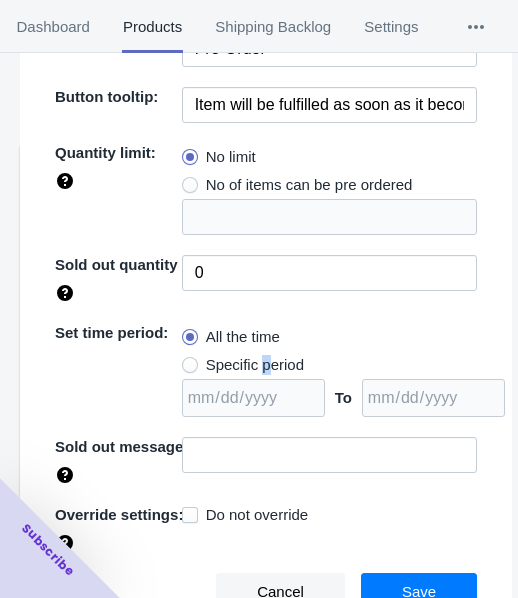 click on "Specific period" at bounding box center [255, 365] 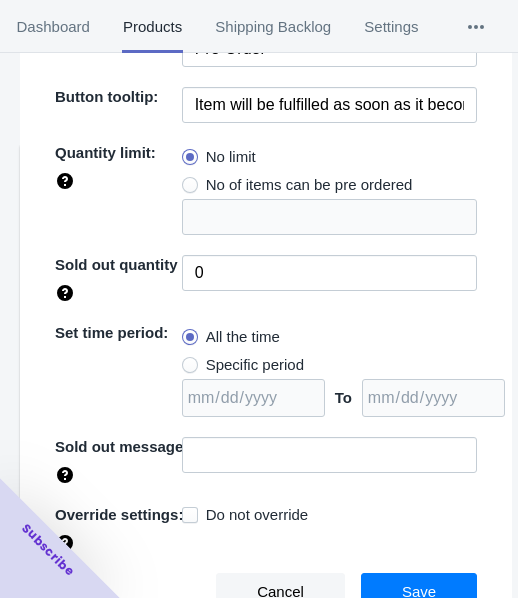 click on "Specific period" at bounding box center [255, 365] 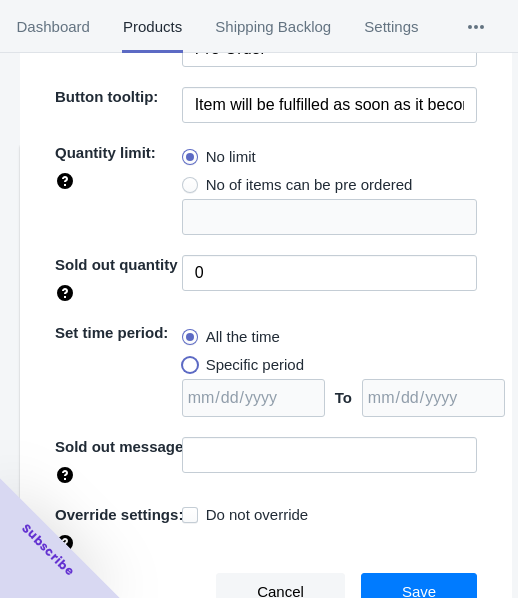 radio on "true" 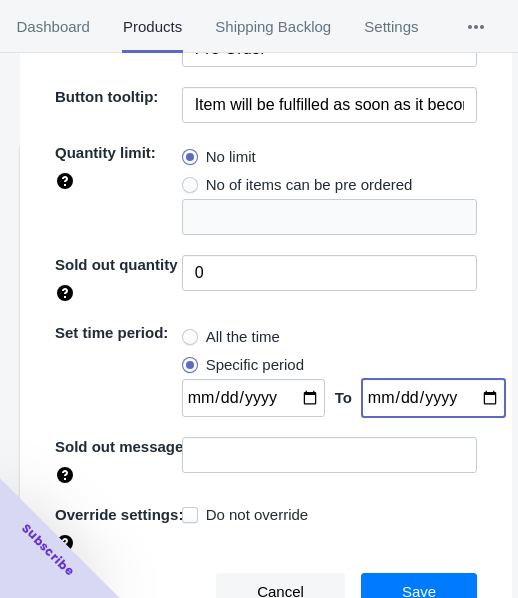 click at bounding box center [433, 398] 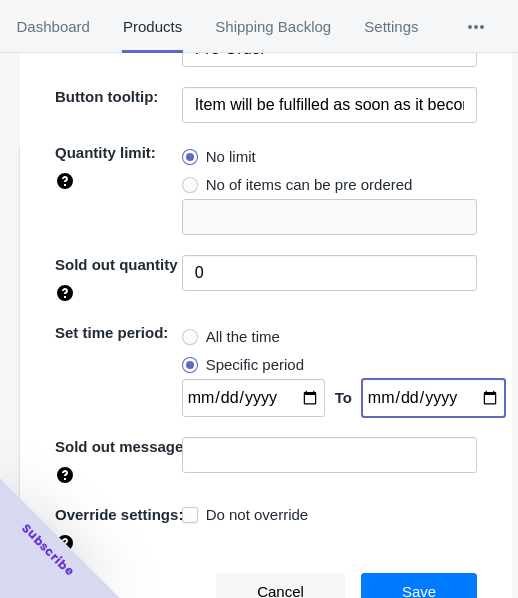type on "[DATE]" 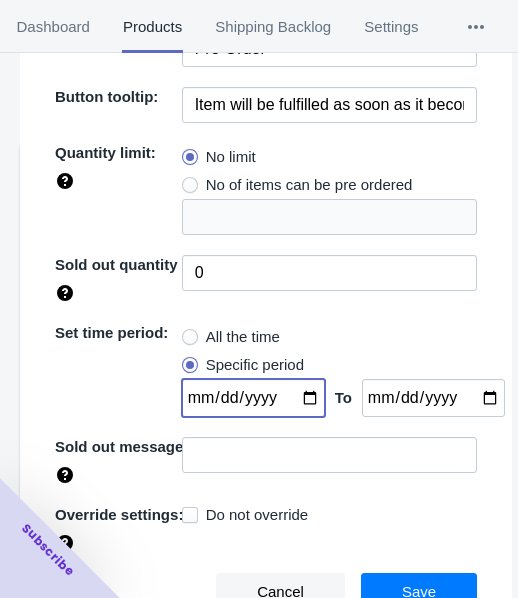 click at bounding box center (253, 398) 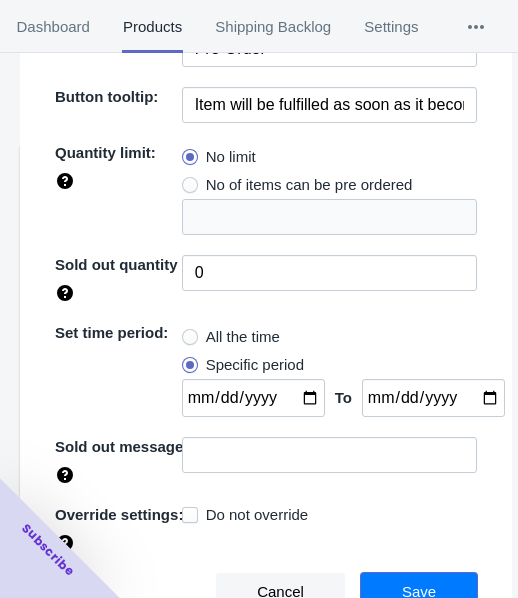 click on "Save" at bounding box center [419, 592] 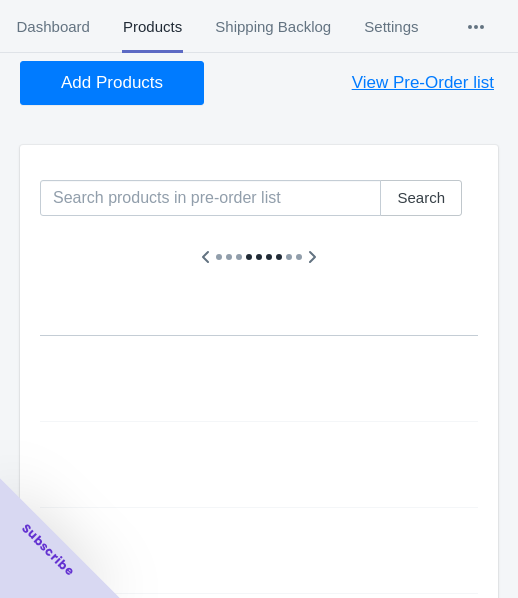 click 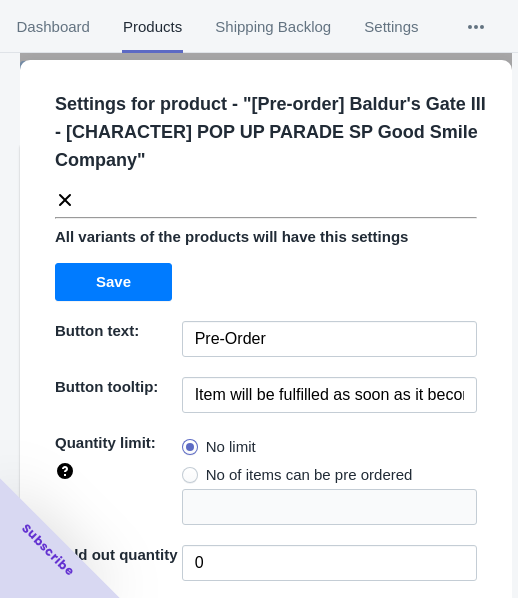 click 